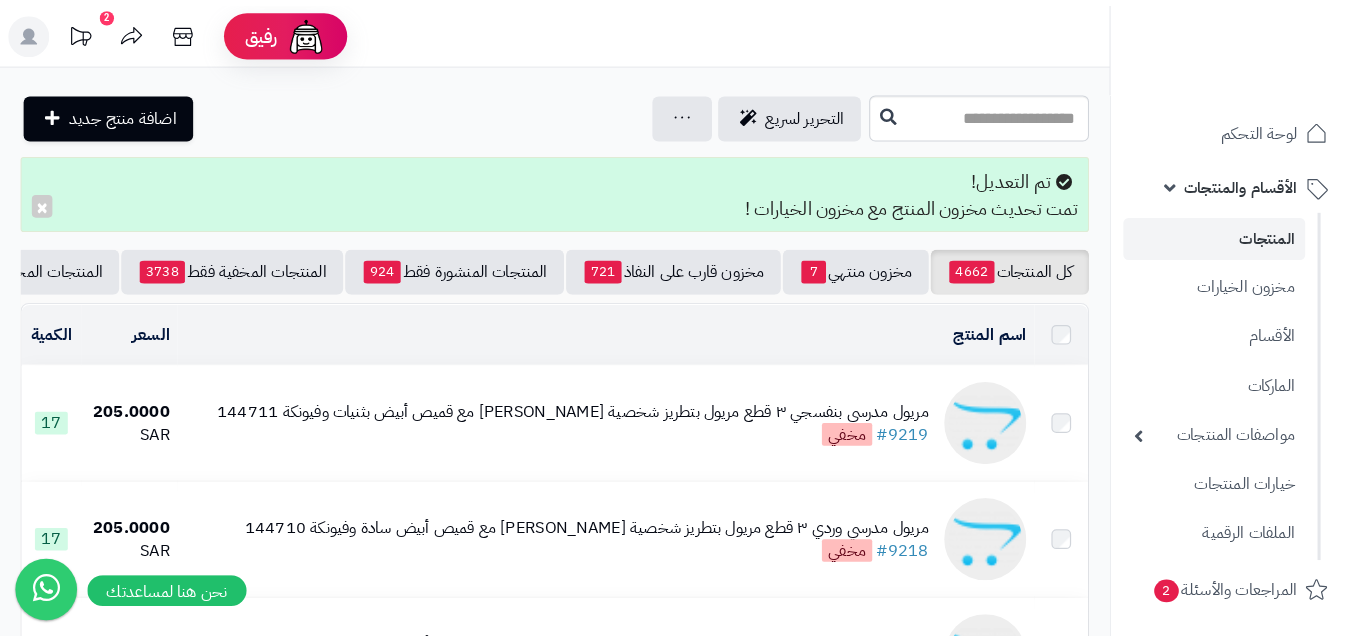 scroll, scrollTop: 0, scrollLeft: 0, axis: both 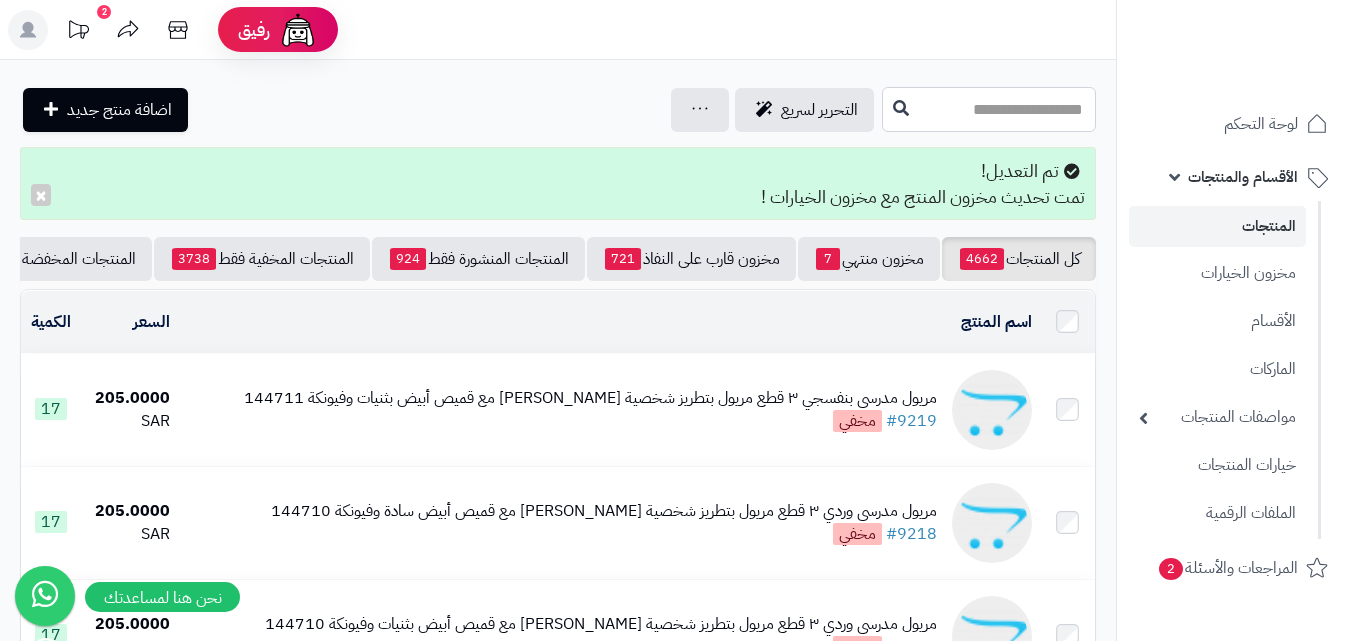 click at bounding box center [989, 109] 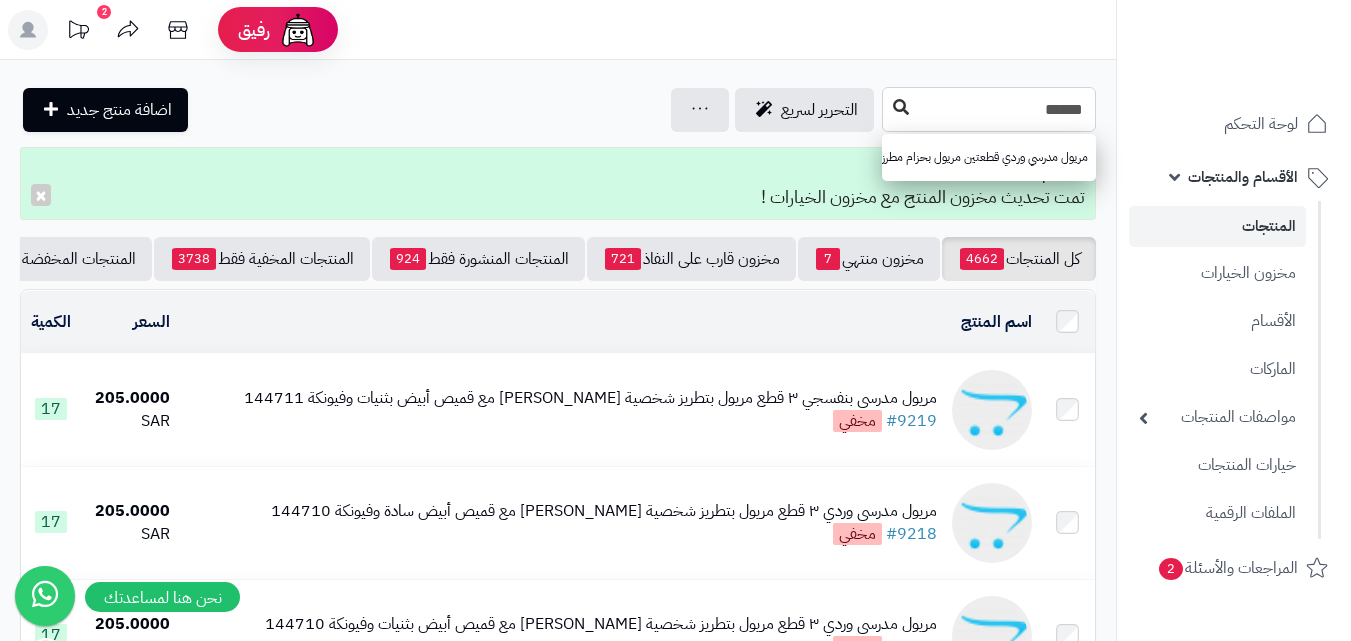 type on "******" 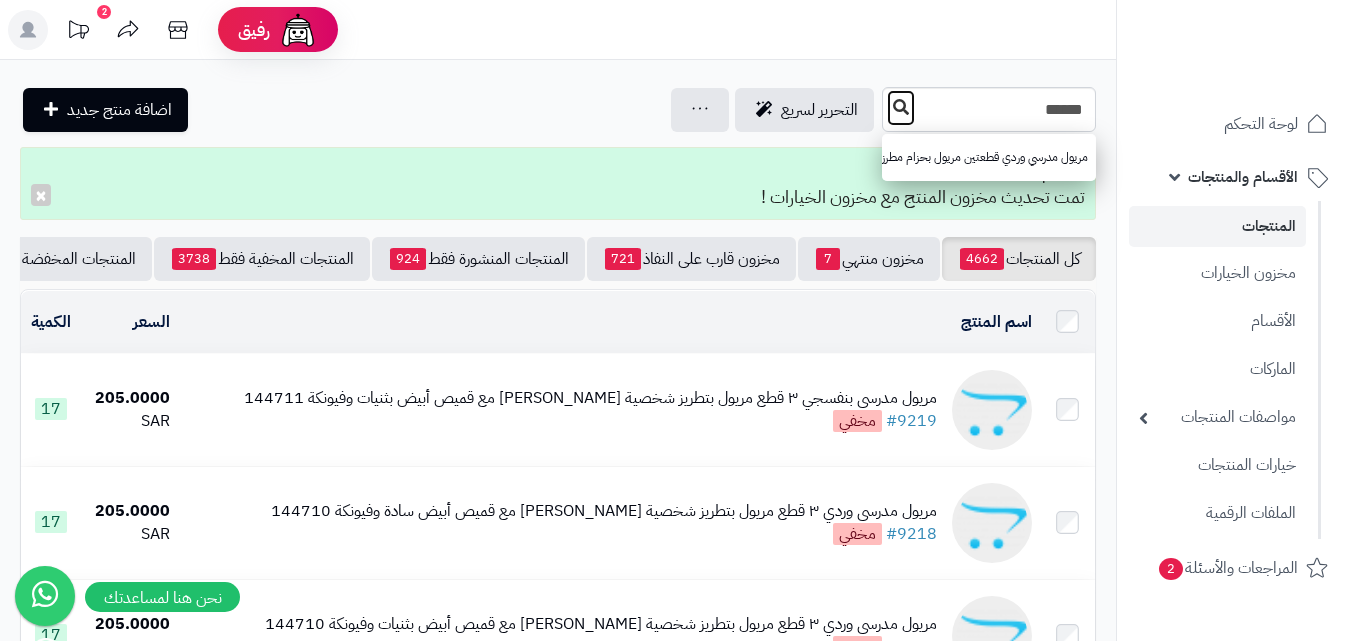 click at bounding box center [901, 107] 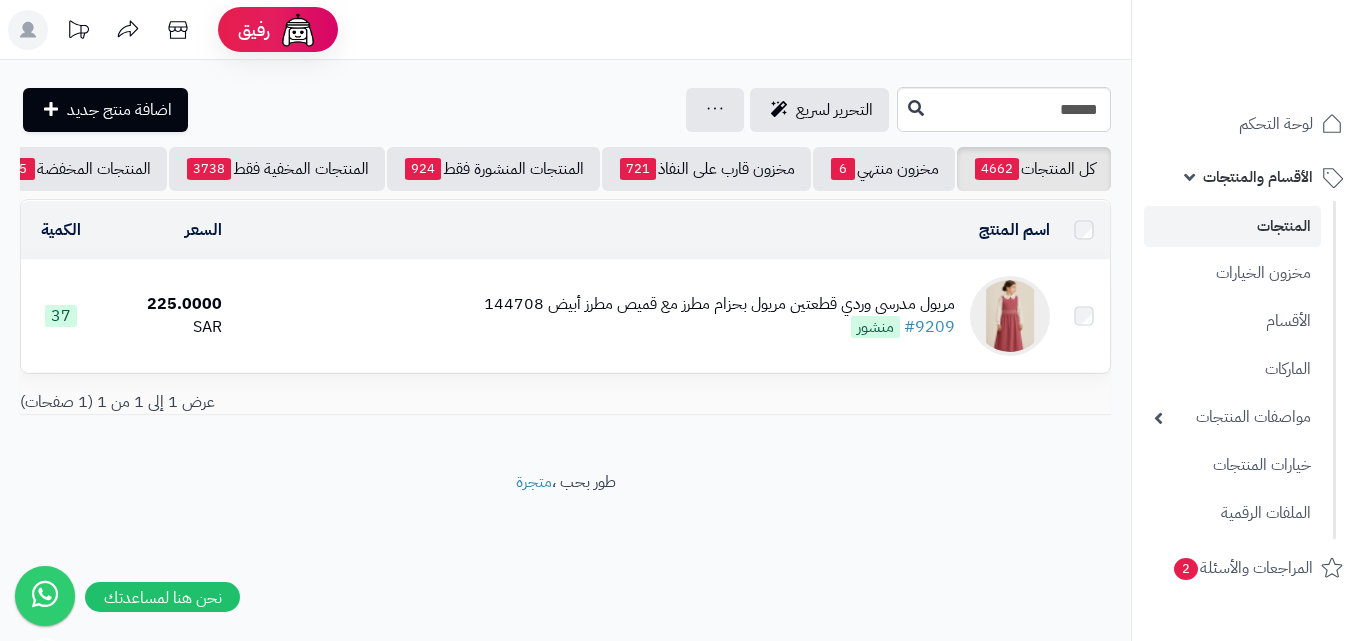 scroll, scrollTop: 0, scrollLeft: 0, axis: both 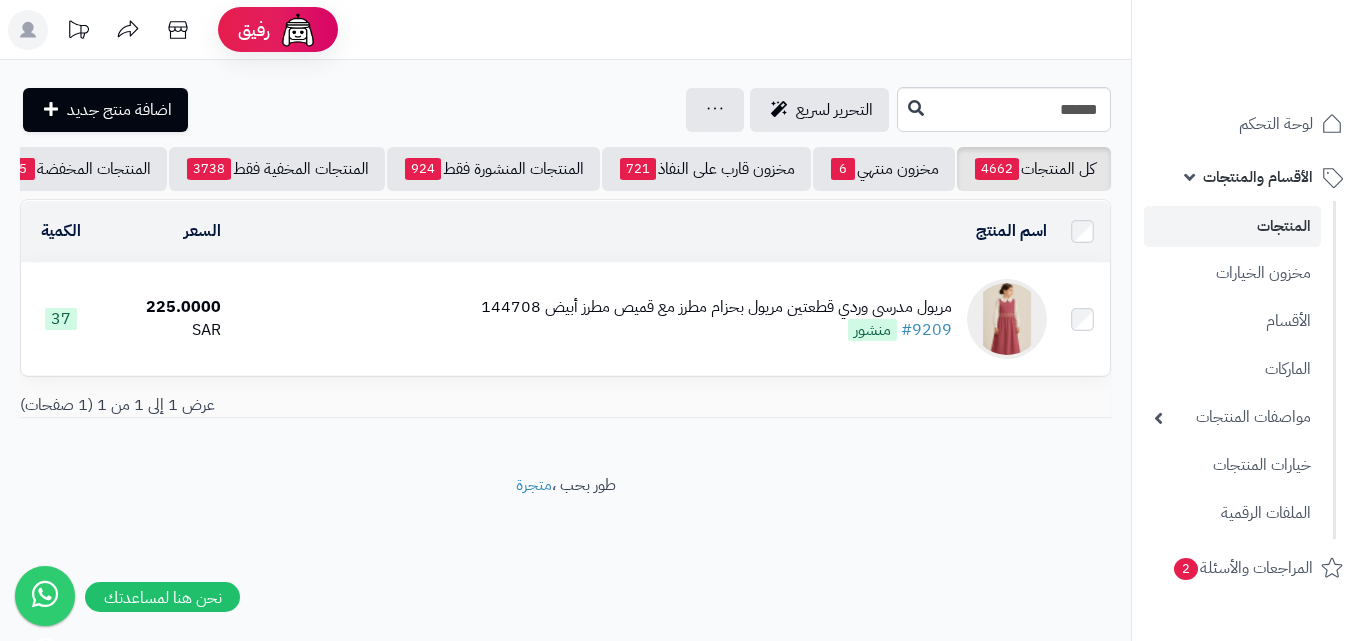 click at bounding box center [1007, 319] 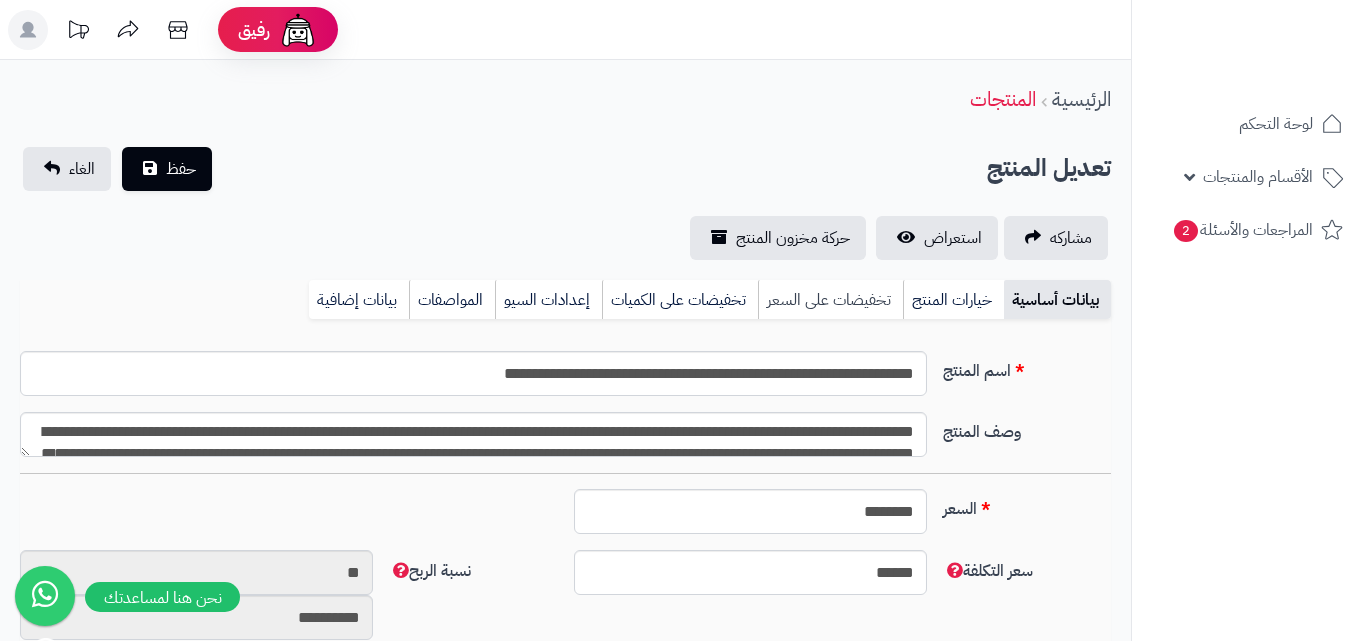 type on "******" 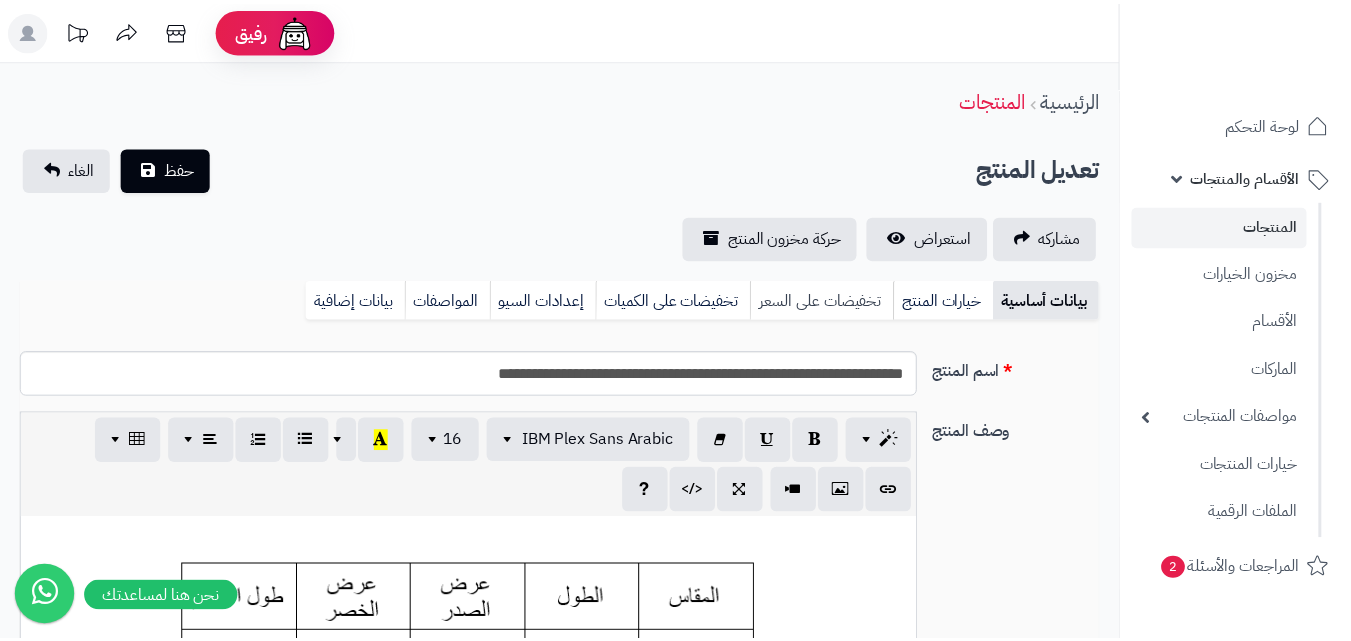 scroll, scrollTop: 400, scrollLeft: 0, axis: vertical 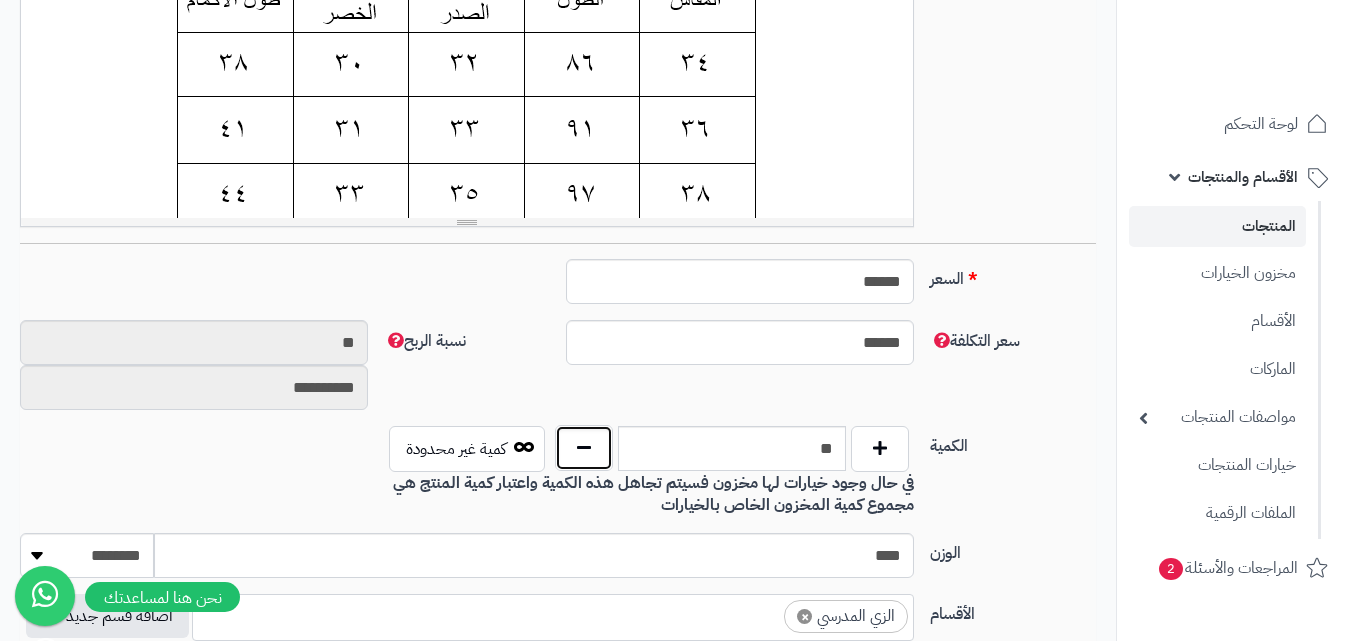 click at bounding box center (584, 448) 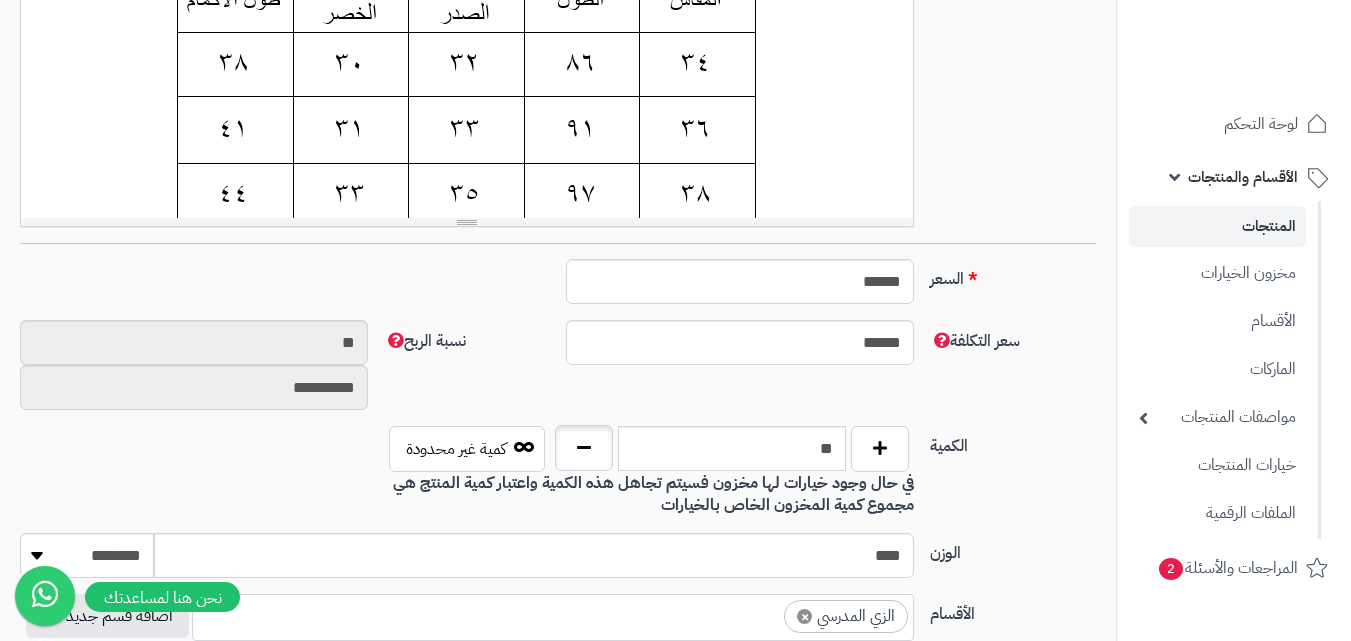 type on "**" 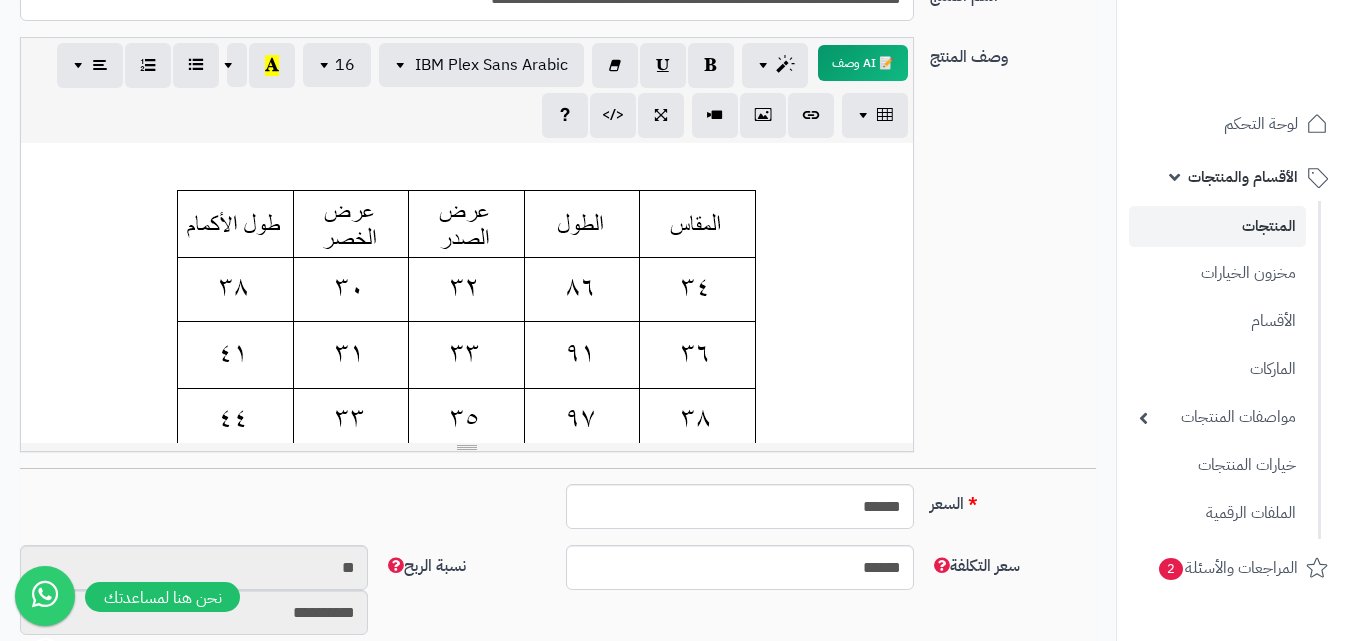 scroll, scrollTop: 100, scrollLeft: 0, axis: vertical 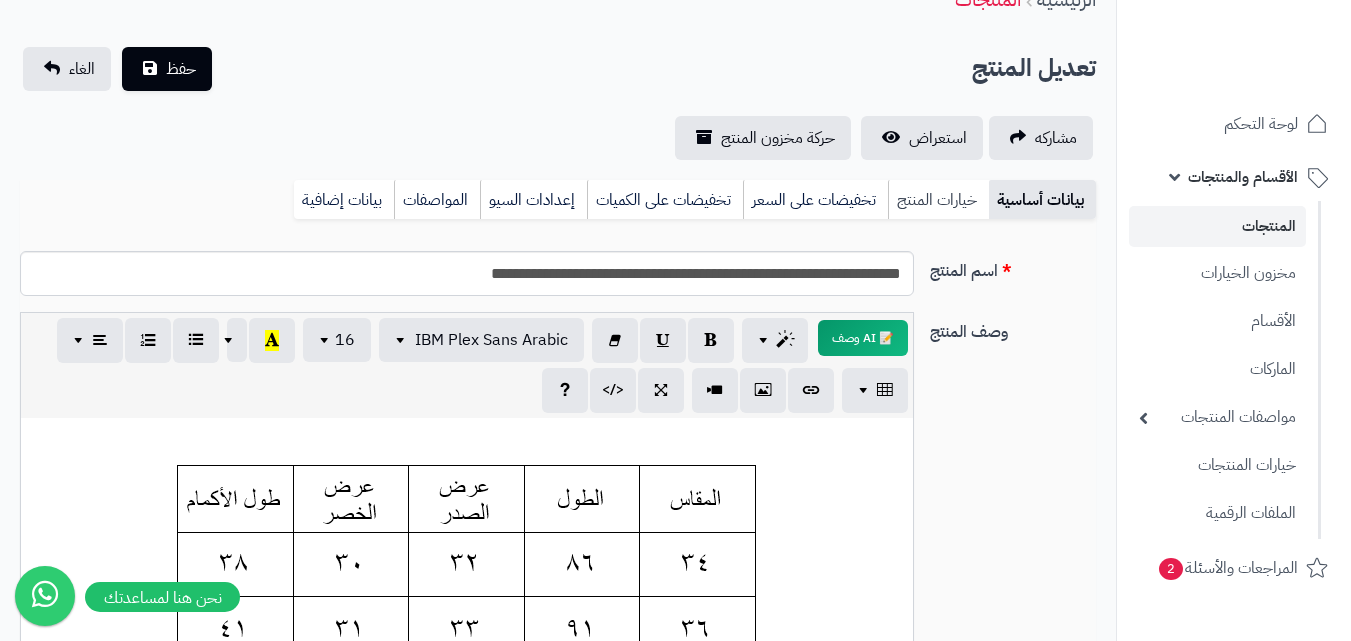 click on "خيارات المنتج" at bounding box center [938, 200] 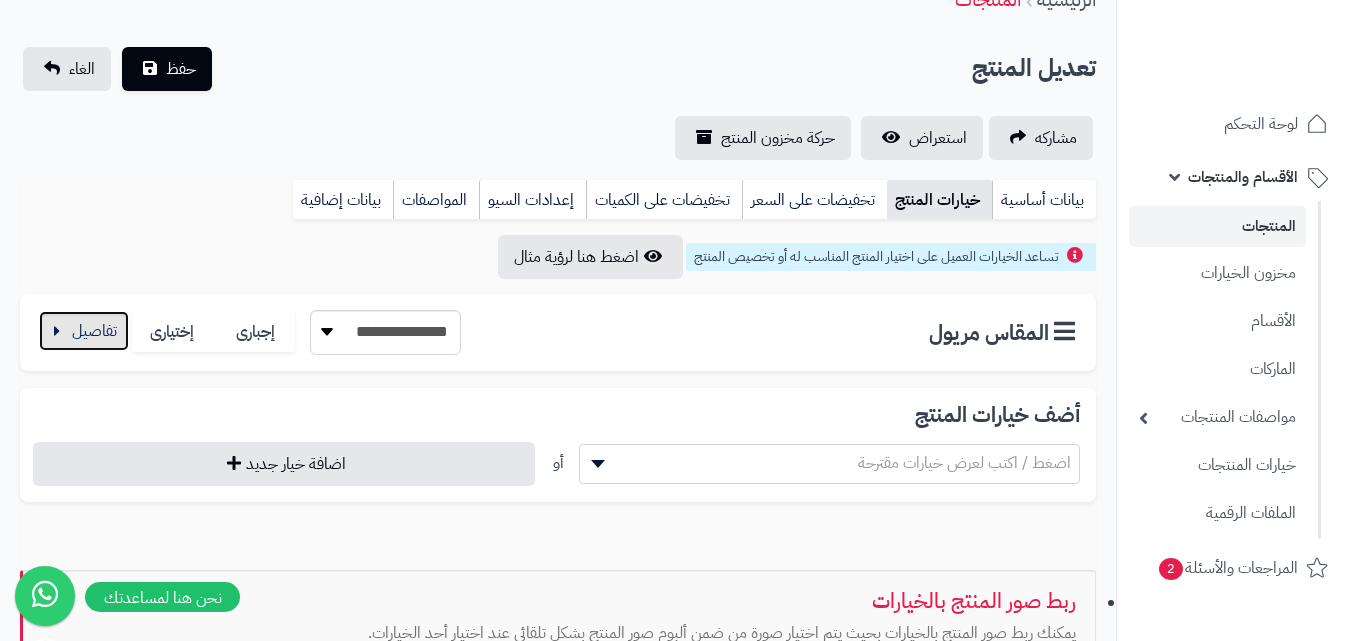click at bounding box center [84, 331] 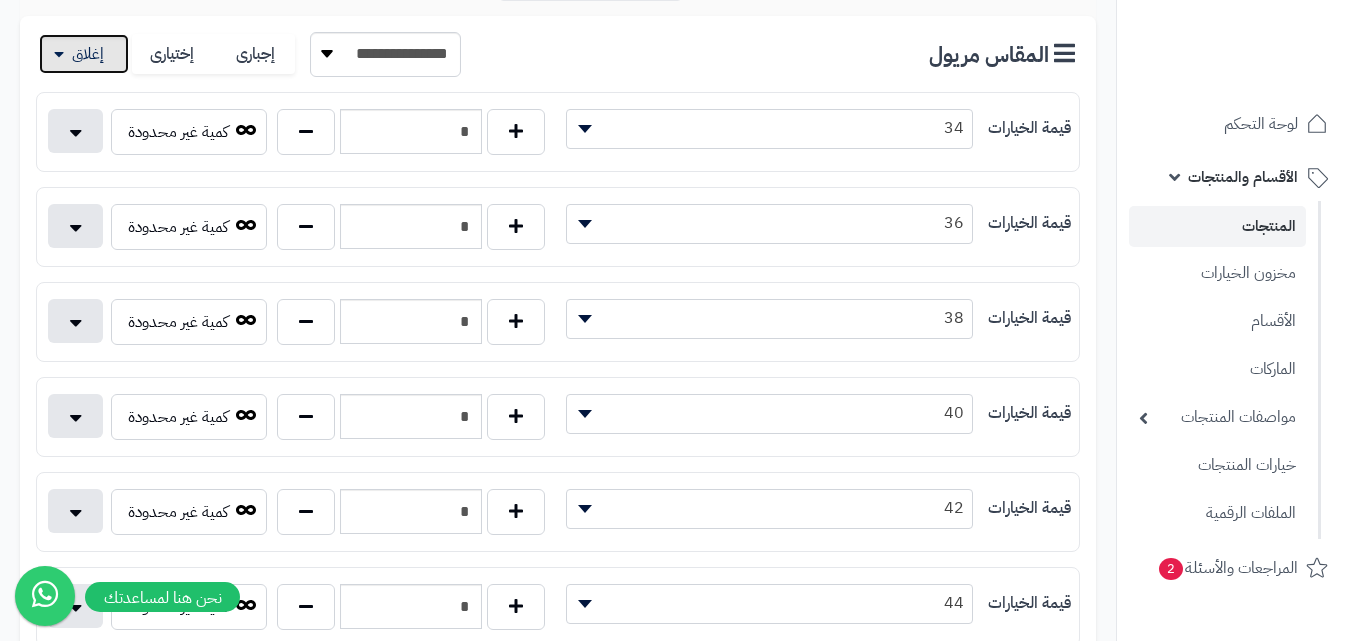 scroll, scrollTop: 500, scrollLeft: 0, axis: vertical 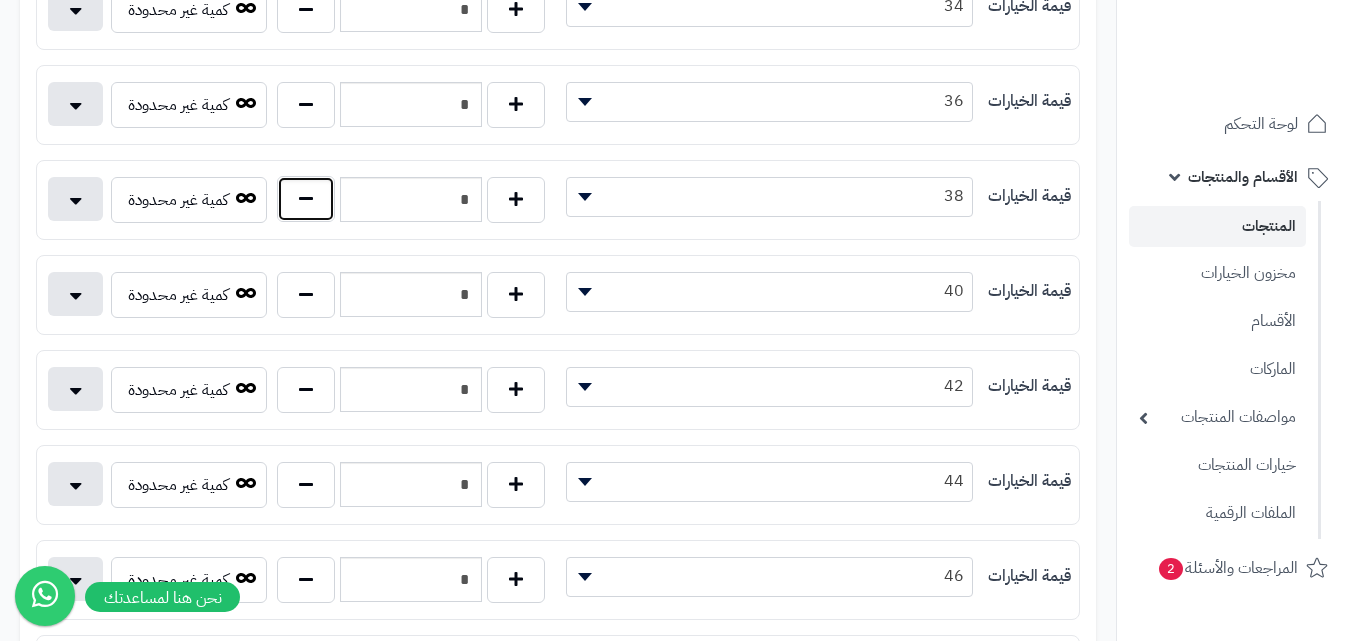click at bounding box center [306, 199] 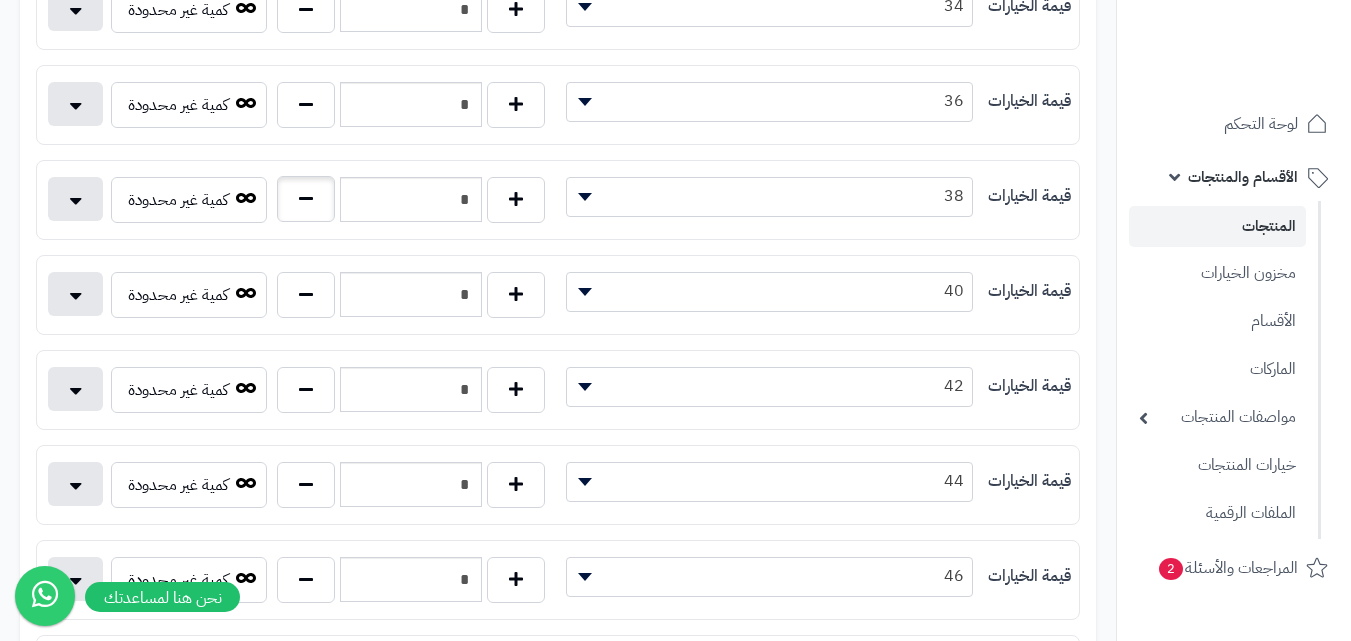 type on "*" 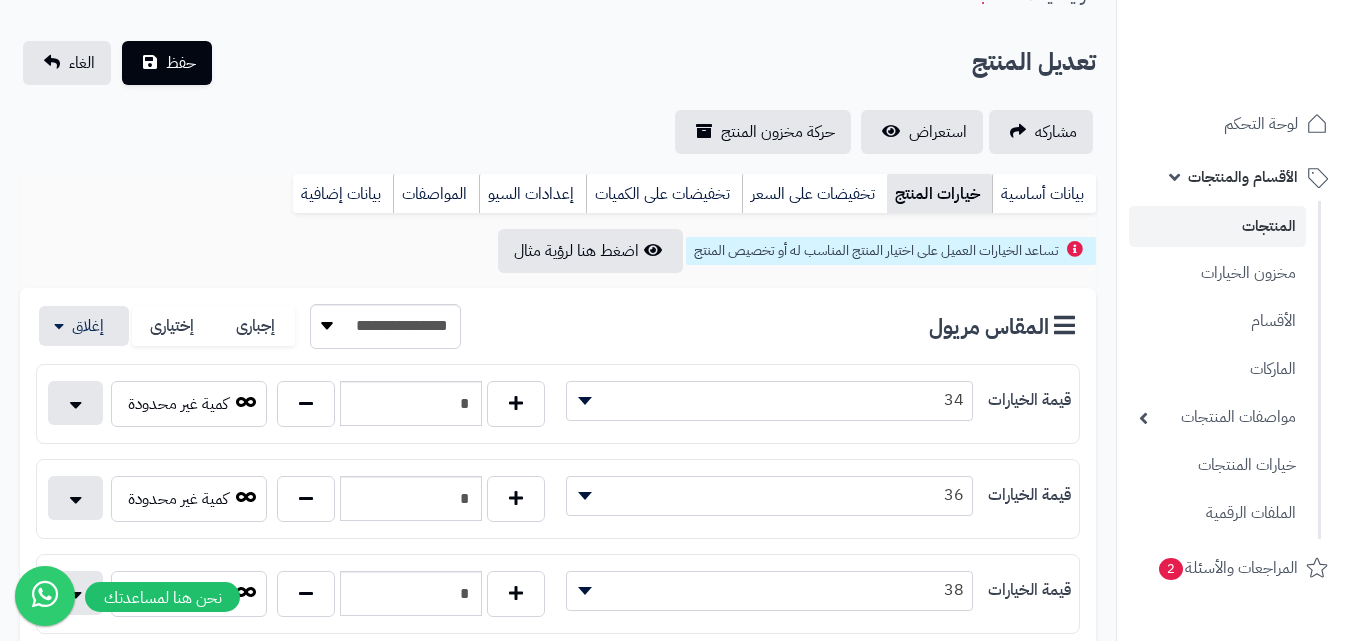 scroll, scrollTop: 0, scrollLeft: 0, axis: both 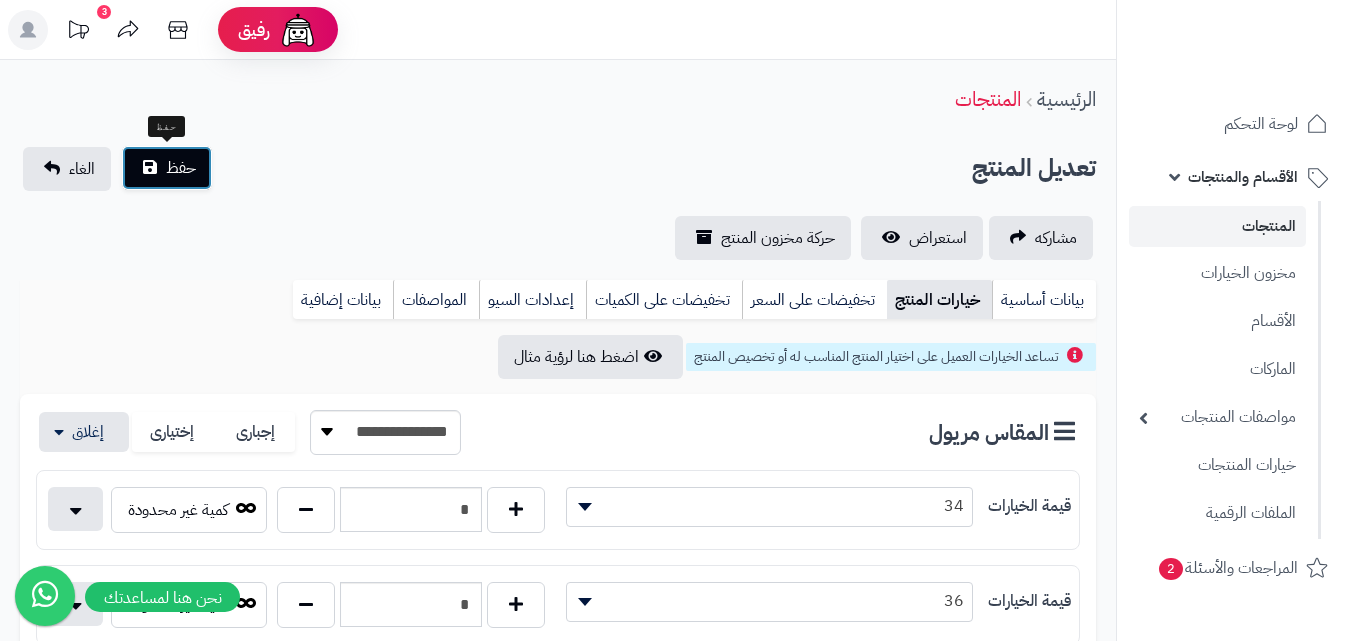 click on "حفظ" at bounding box center [181, 168] 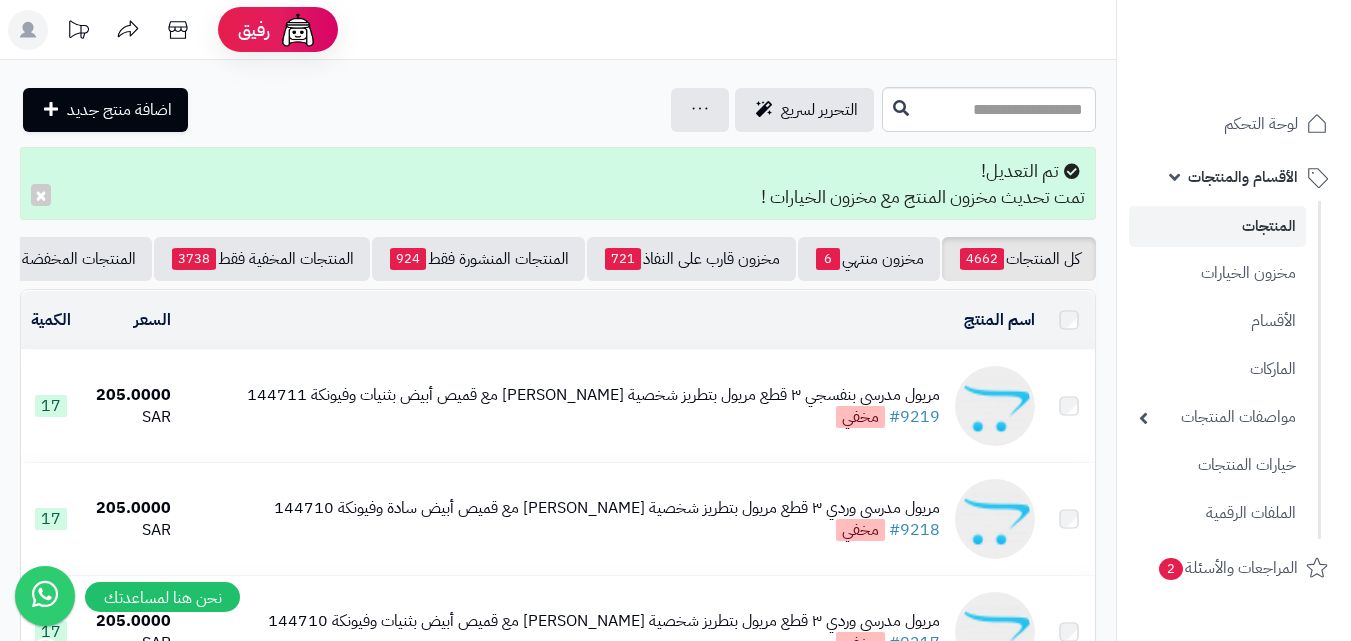 scroll, scrollTop: 0, scrollLeft: 0, axis: both 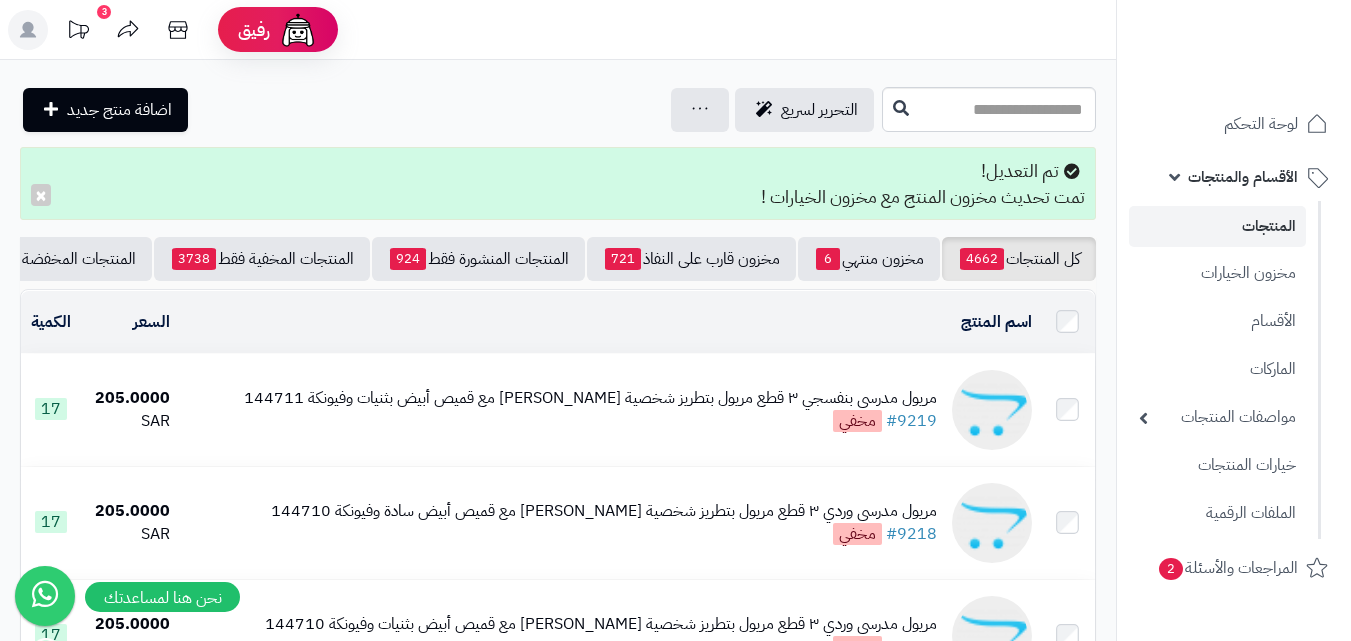 click at bounding box center [1233, 43] 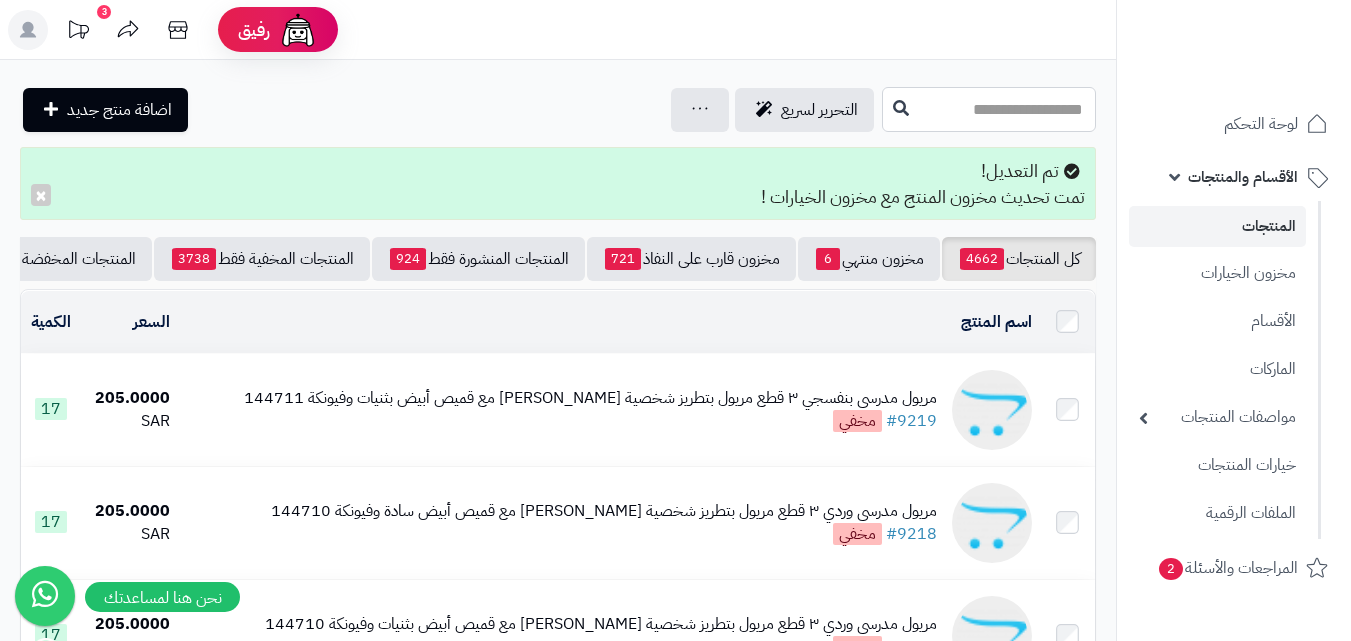 click at bounding box center [989, 109] 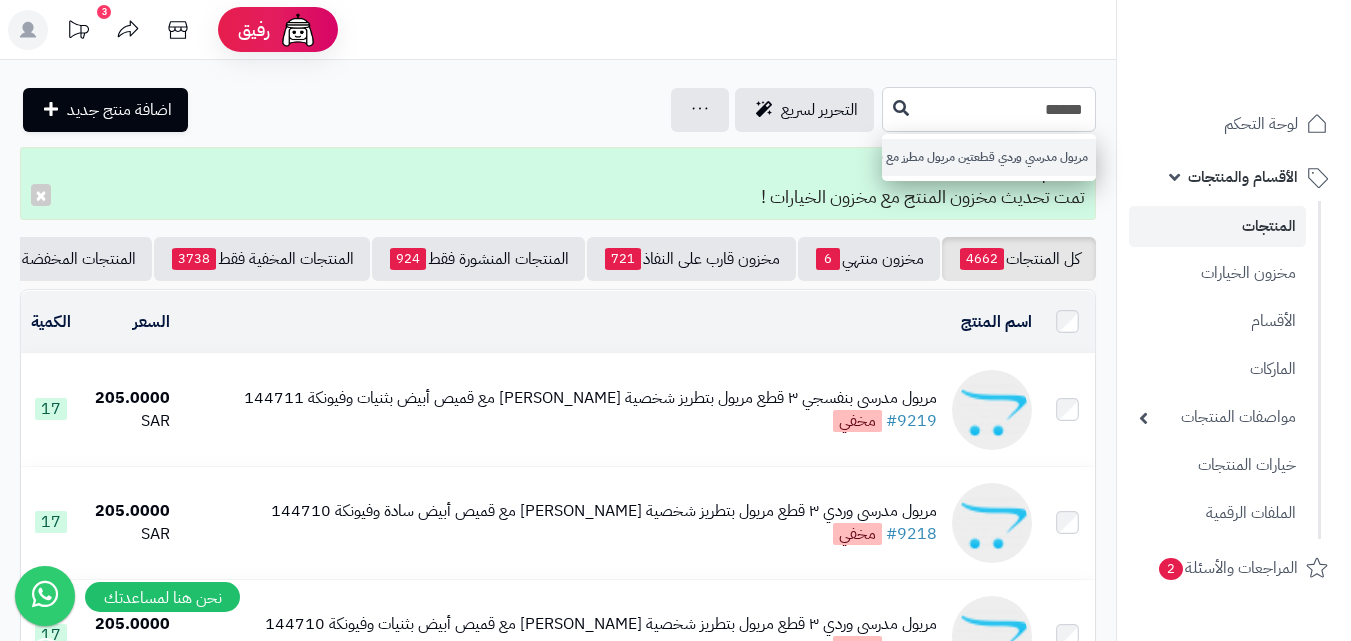 type on "******" 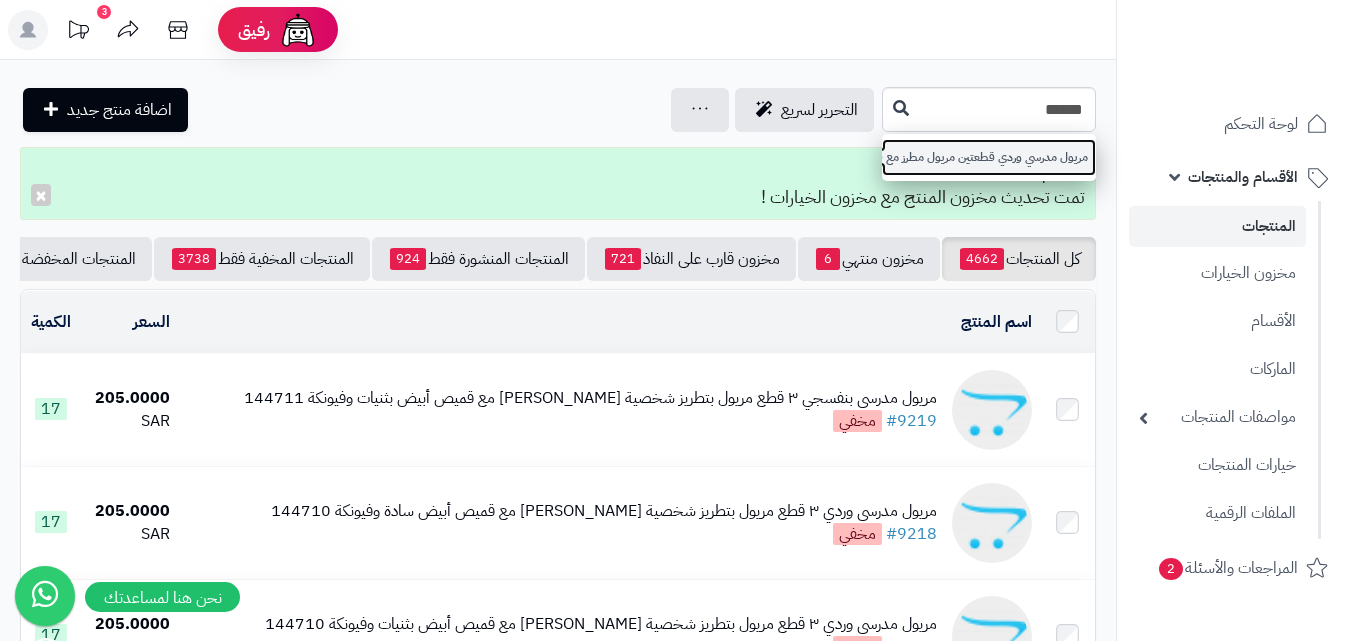 click on "مريول مدرسي وردي قطعتين مريول مطرز مع قميص أبيض  144706" at bounding box center (989, 157) 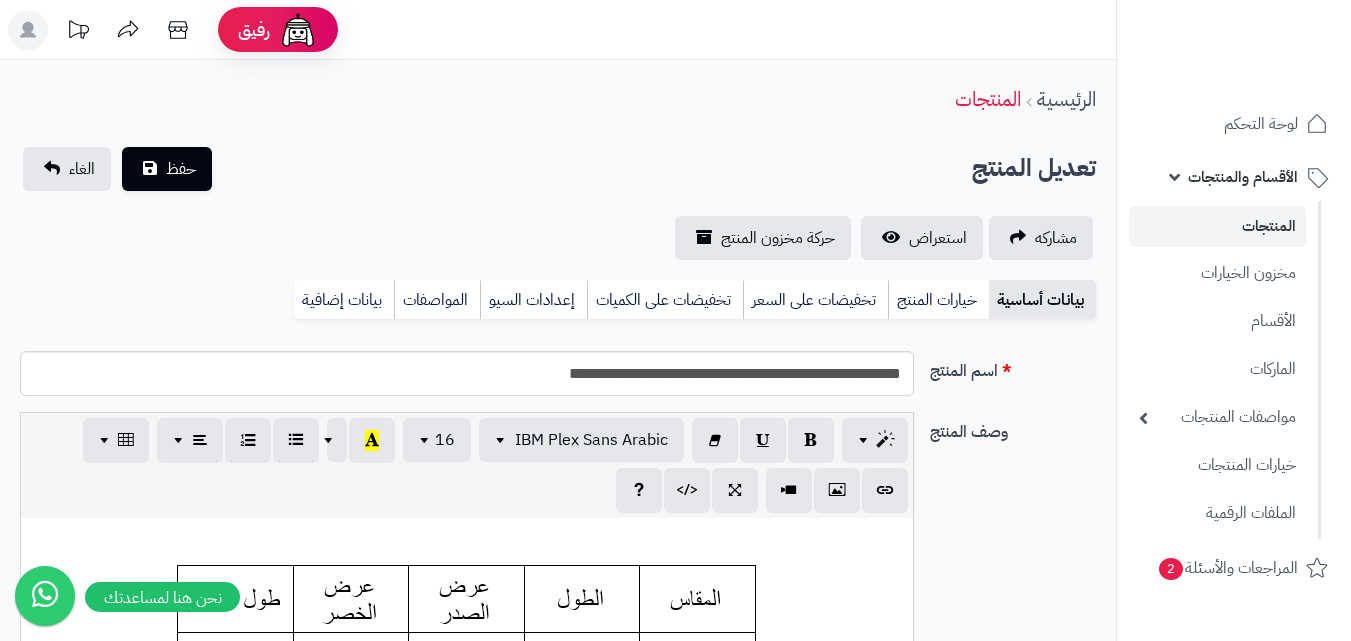 scroll, scrollTop: 0, scrollLeft: 0, axis: both 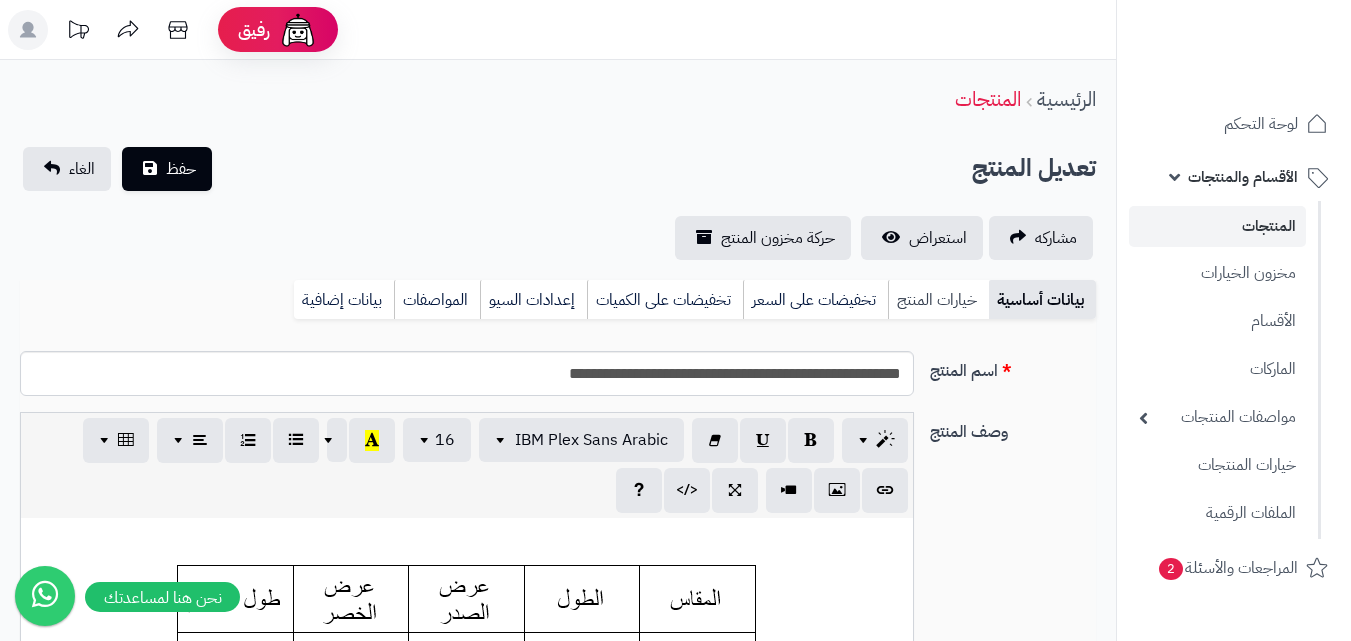 click on "خيارات المنتج" at bounding box center (938, 300) 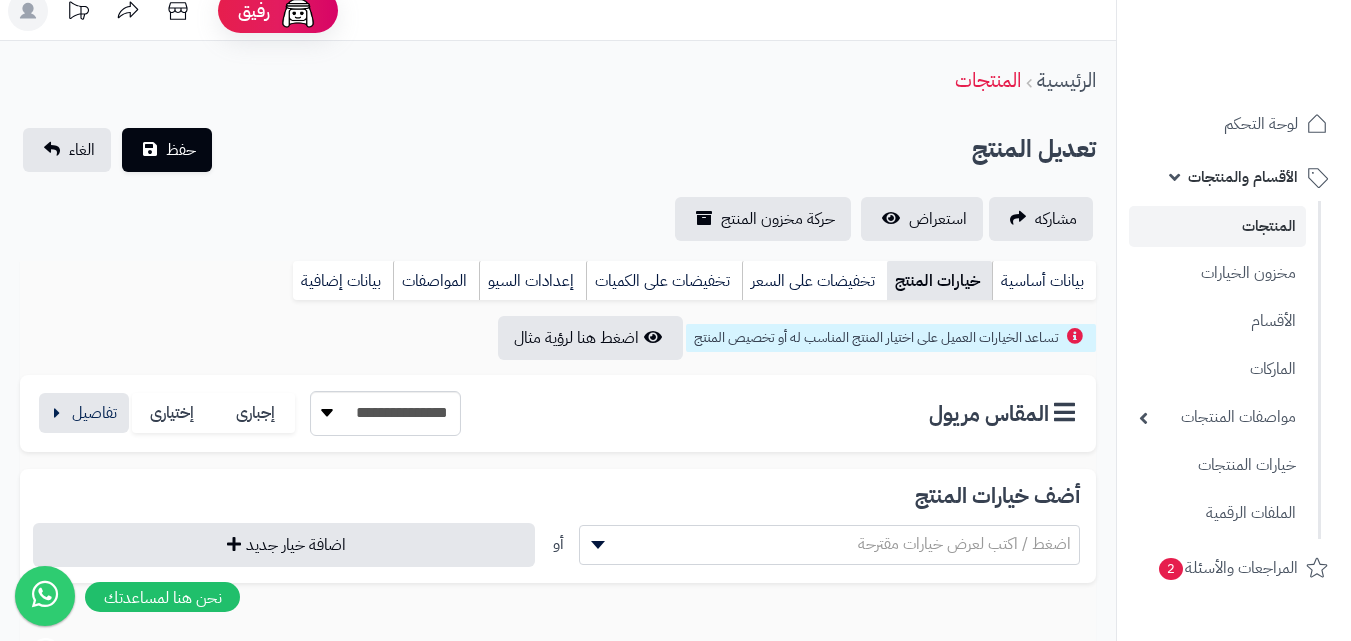 scroll, scrollTop: 0, scrollLeft: 0, axis: both 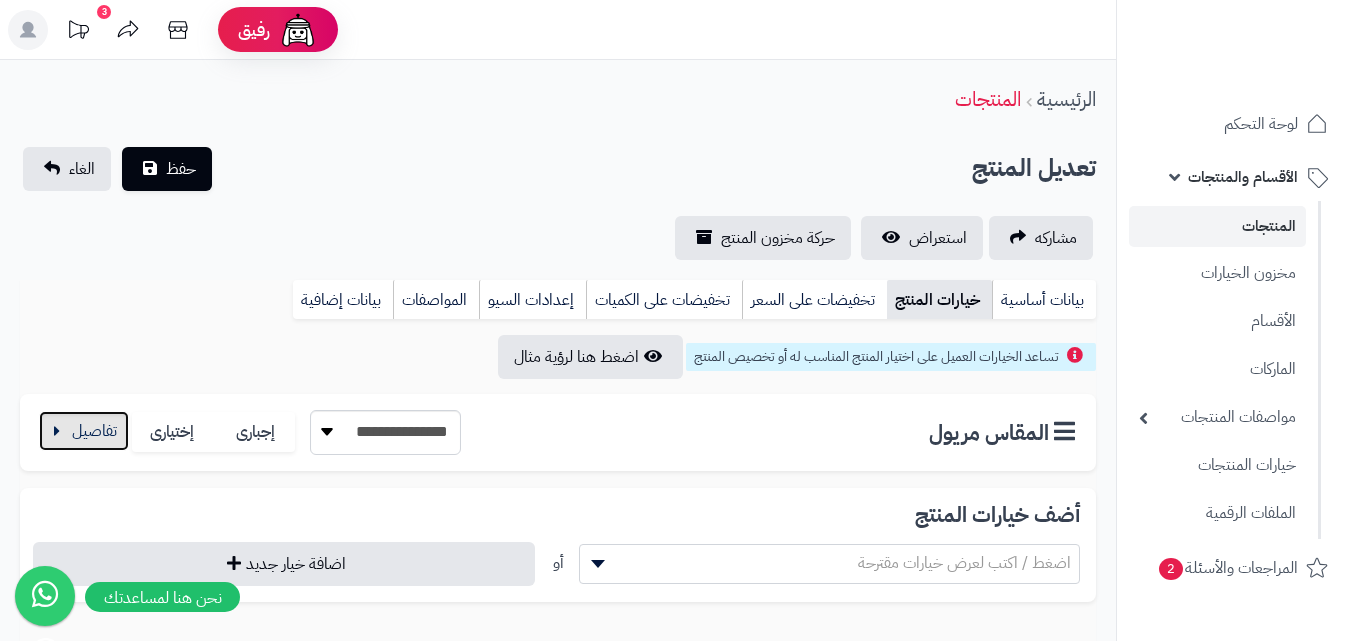 click at bounding box center [84, 431] 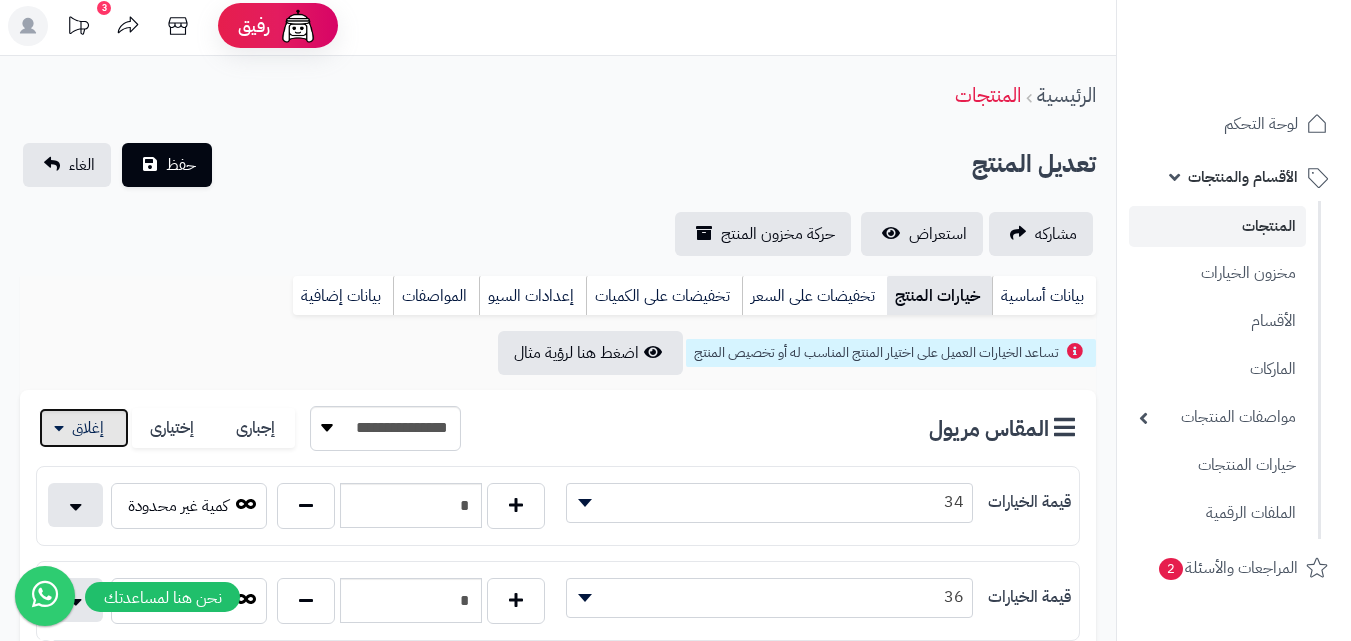 scroll, scrollTop: 0, scrollLeft: 0, axis: both 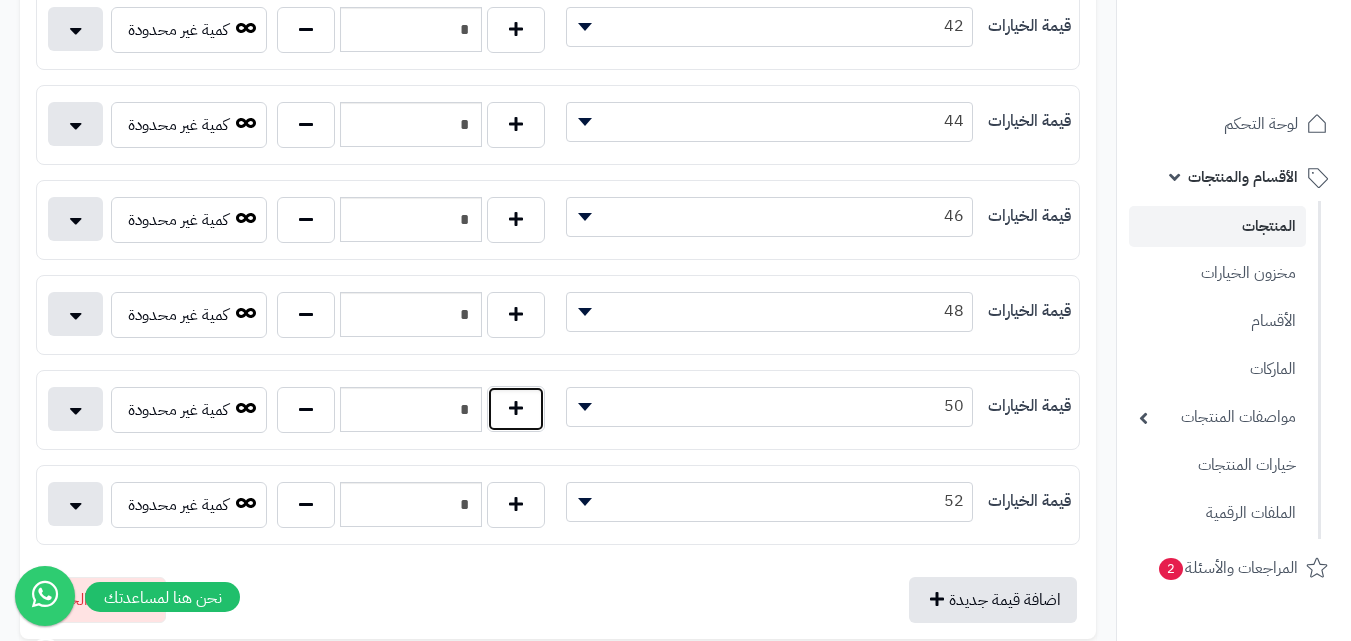 click at bounding box center (516, 409) 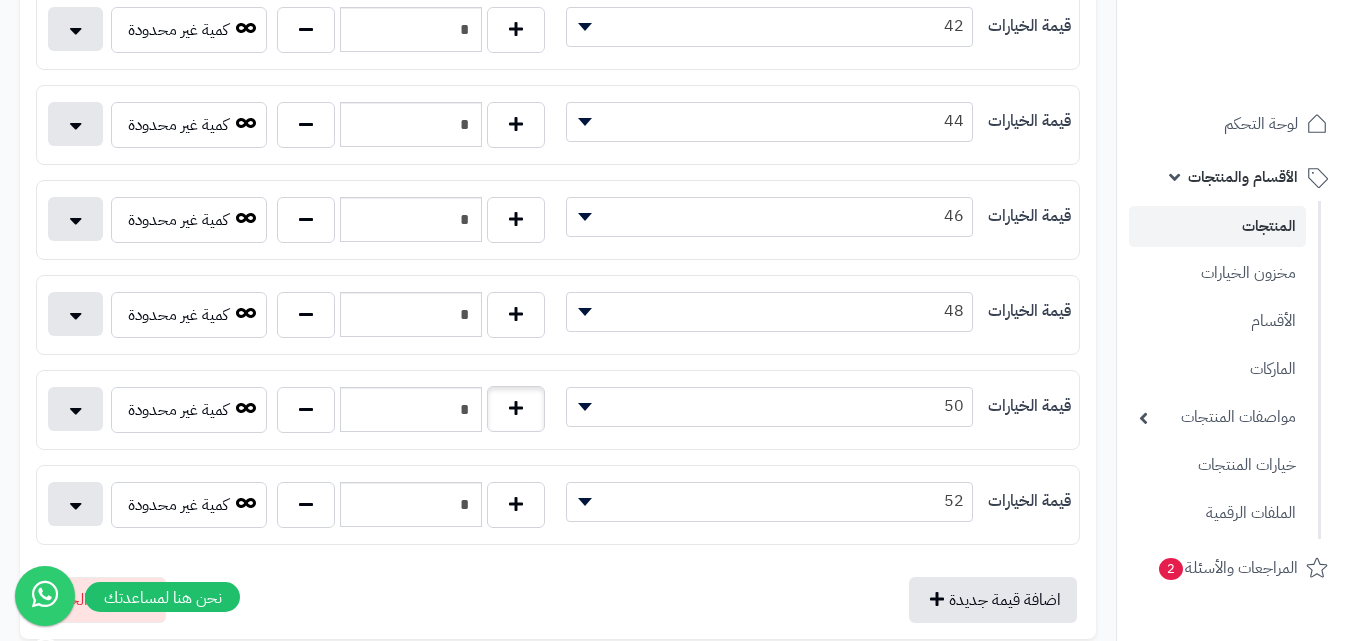 type on "*" 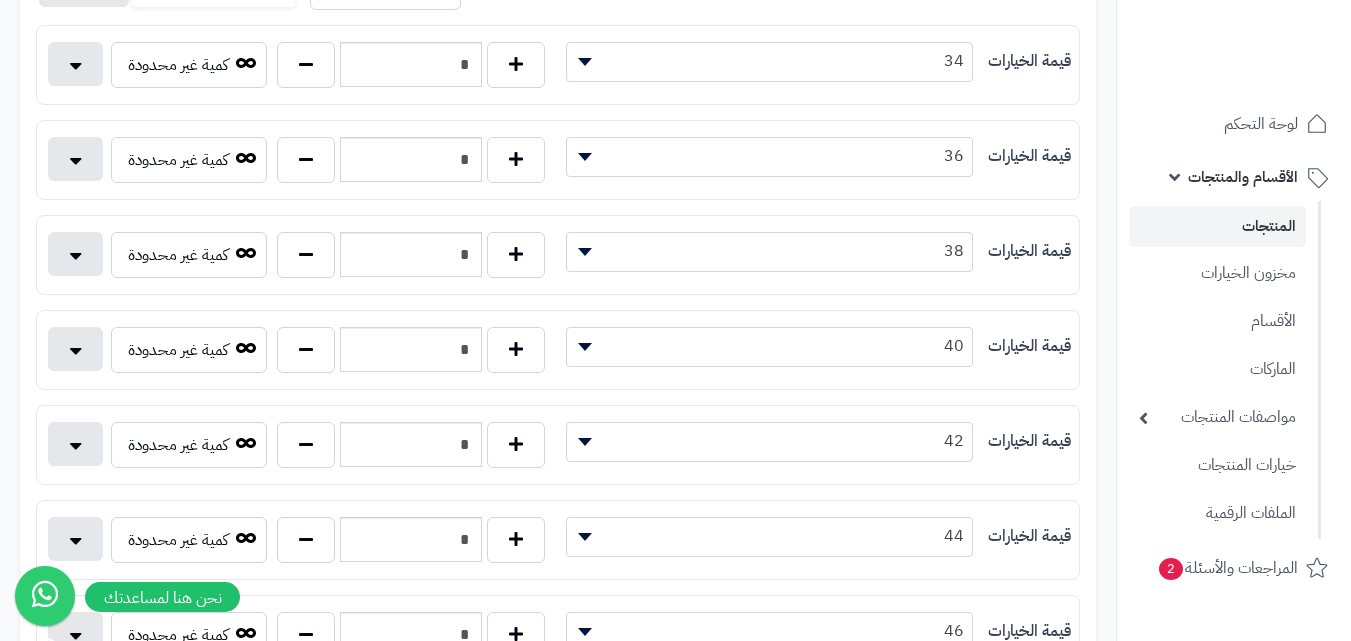 scroll, scrollTop: 160, scrollLeft: 0, axis: vertical 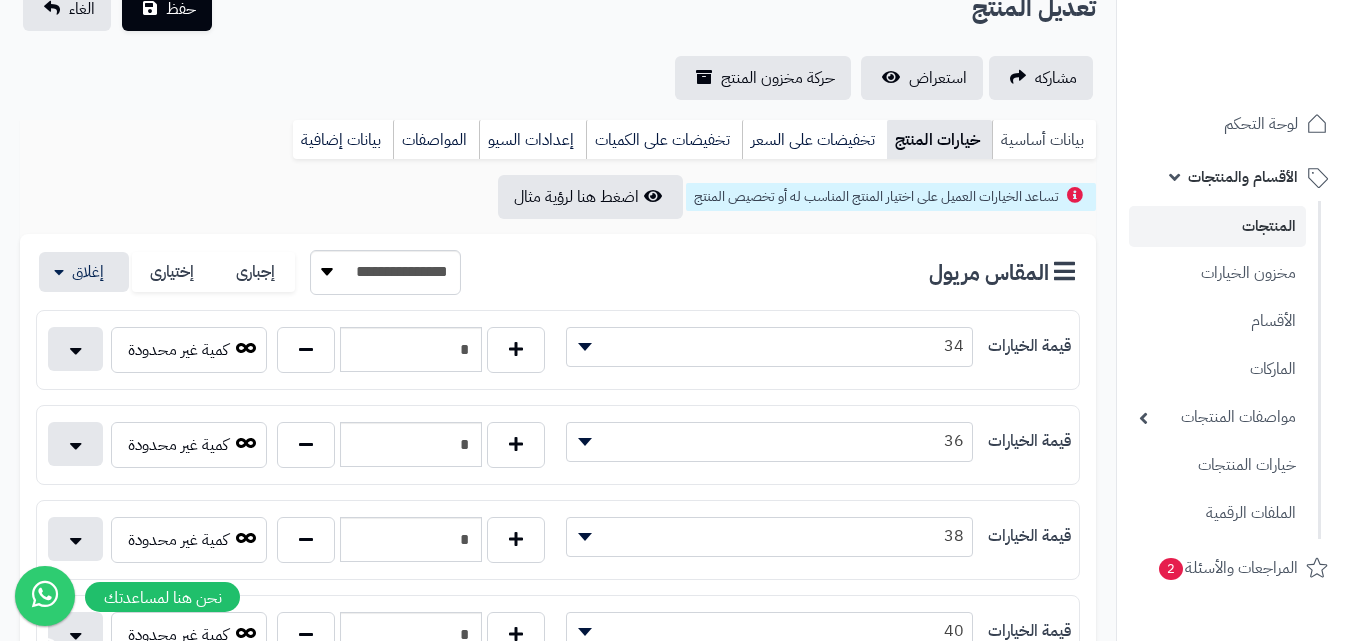 click on "بيانات أساسية" at bounding box center [1044, 140] 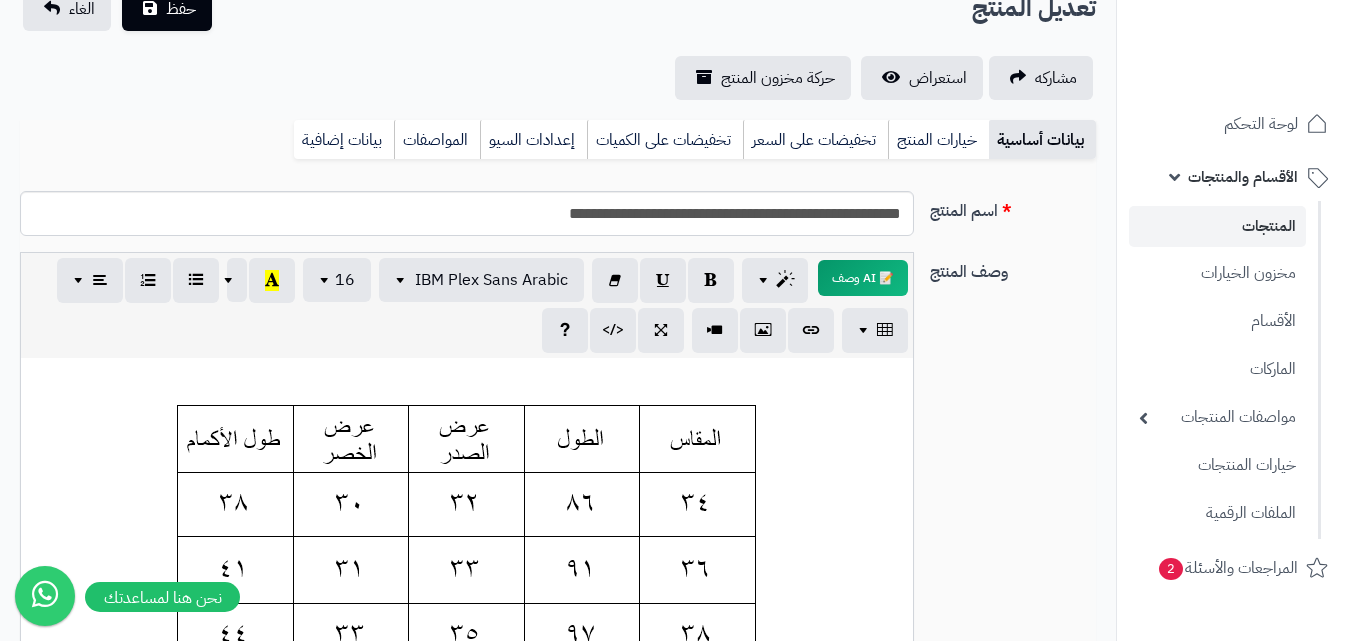 scroll, scrollTop: 0, scrollLeft: 0, axis: both 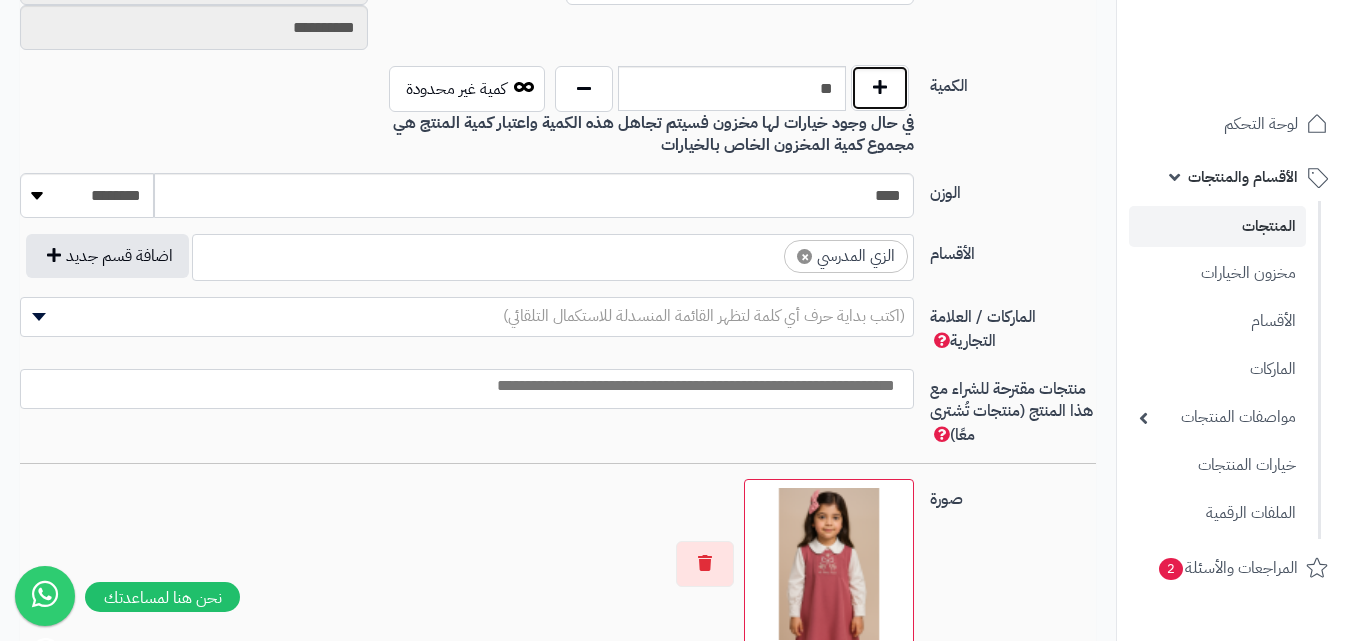 click at bounding box center [880, 88] 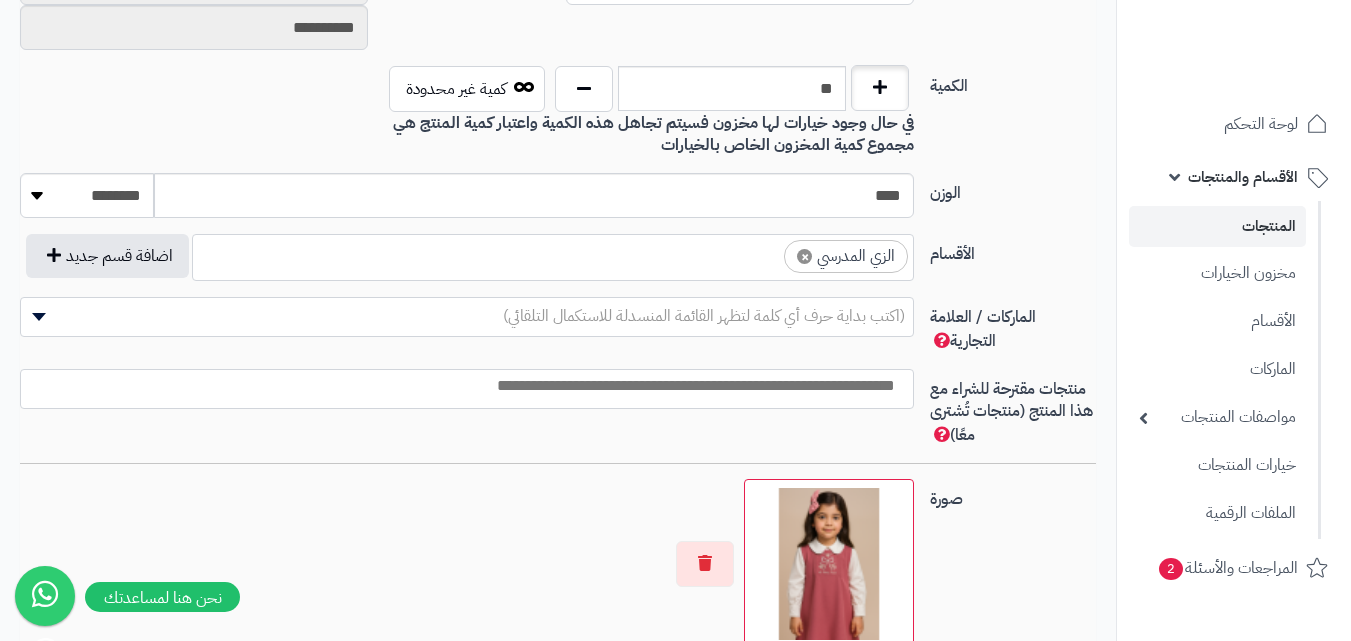 type on "**" 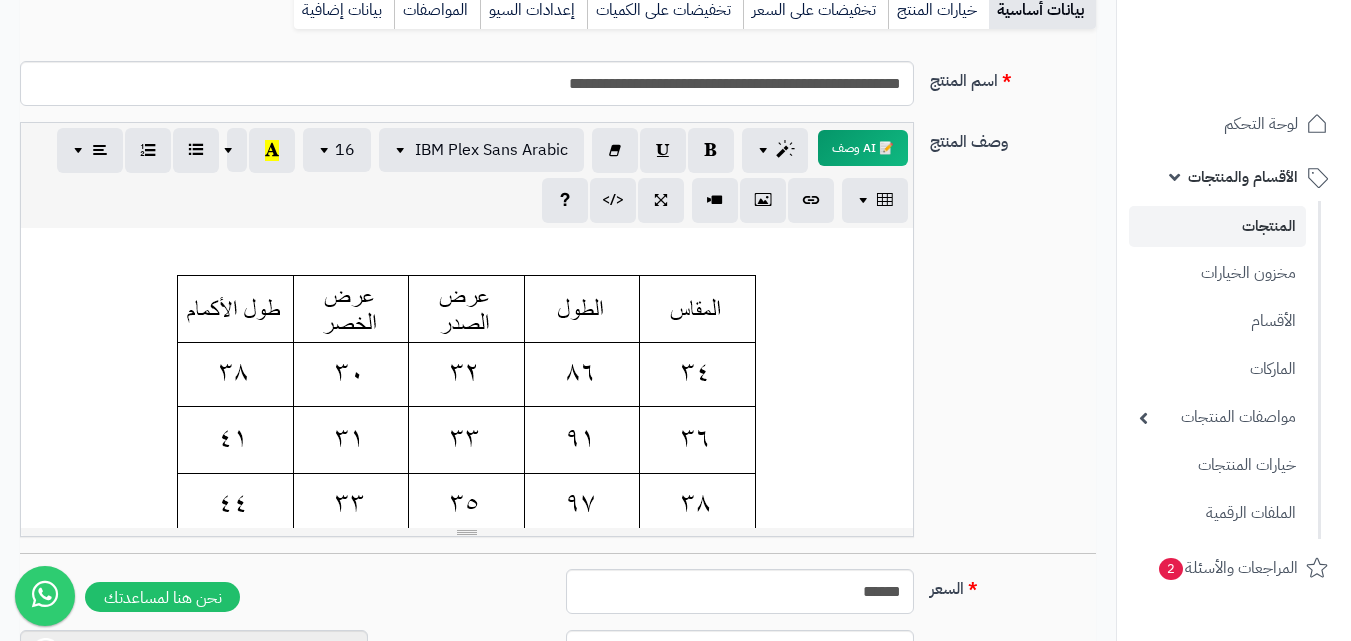 scroll, scrollTop: 0, scrollLeft: 0, axis: both 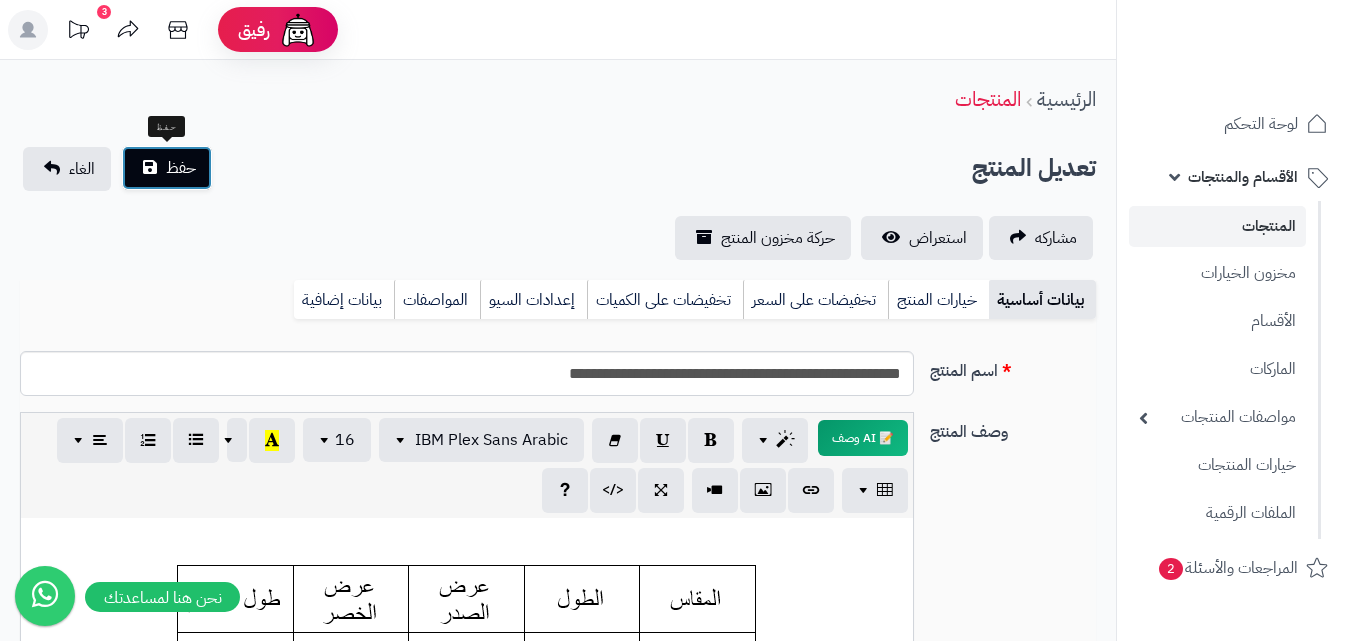click on "حفظ" at bounding box center (181, 168) 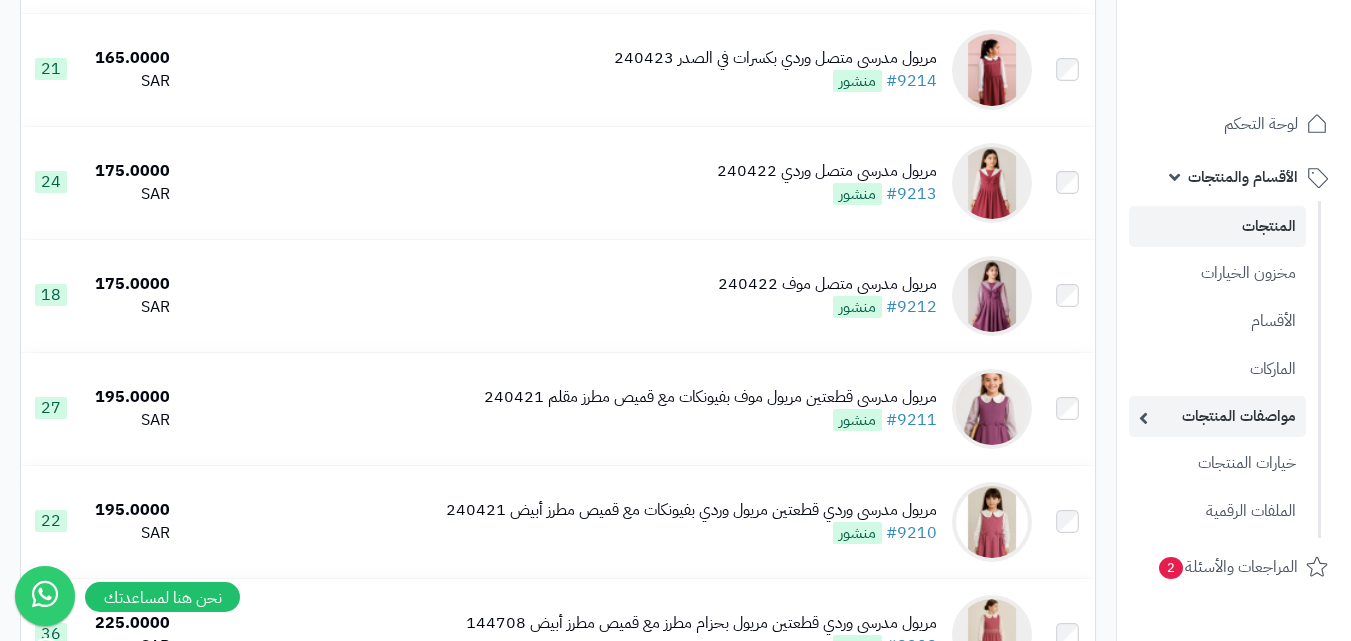 scroll, scrollTop: 1200, scrollLeft: 0, axis: vertical 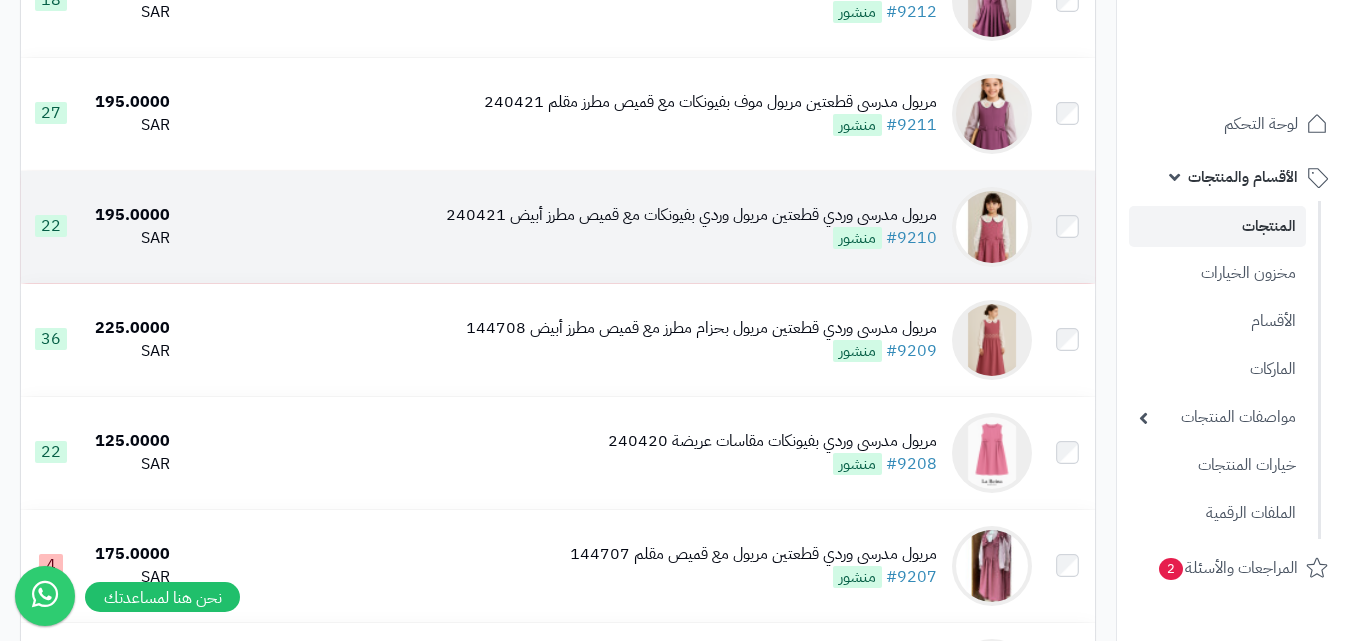 click at bounding box center (992, 227) 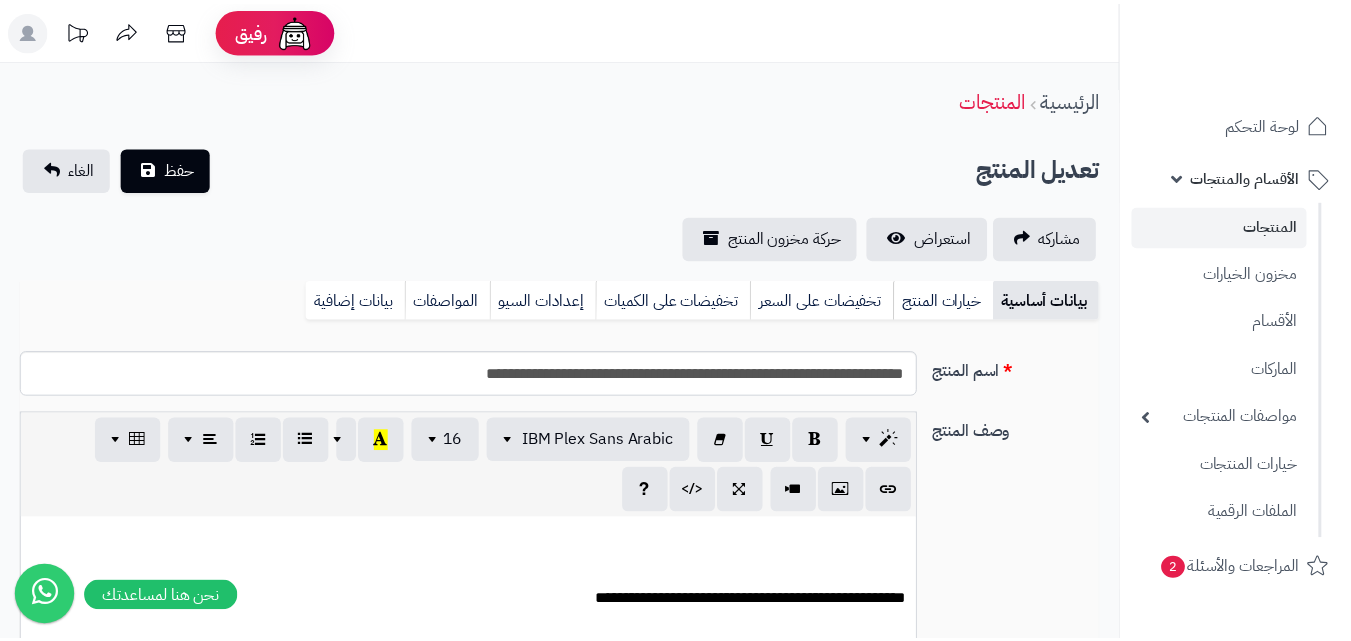 scroll, scrollTop: 0, scrollLeft: 0, axis: both 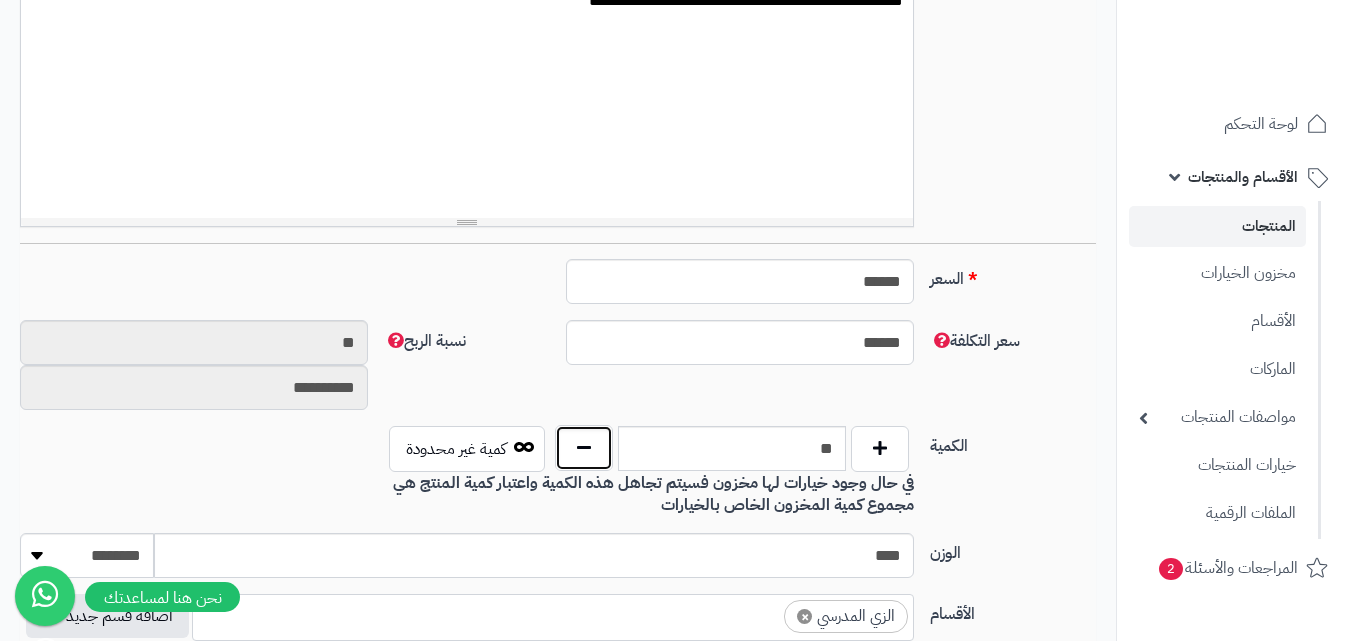click at bounding box center (584, 448) 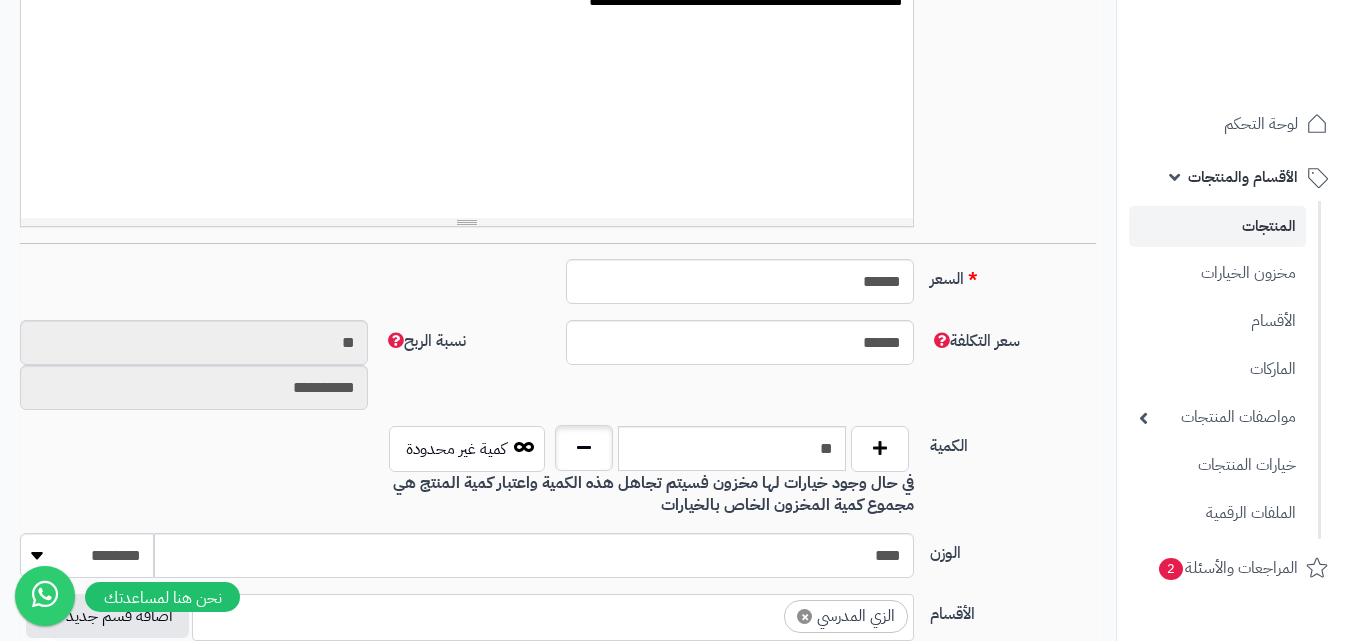type on "**" 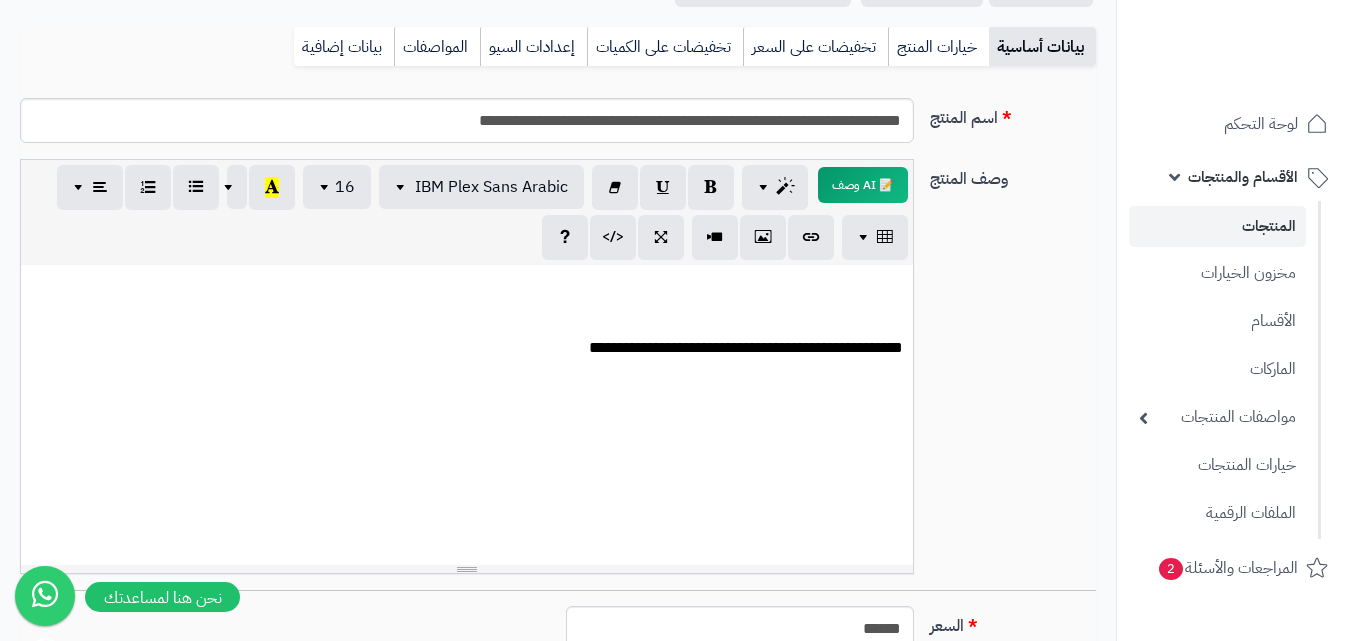 scroll, scrollTop: 0, scrollLeft: 0, axis: both 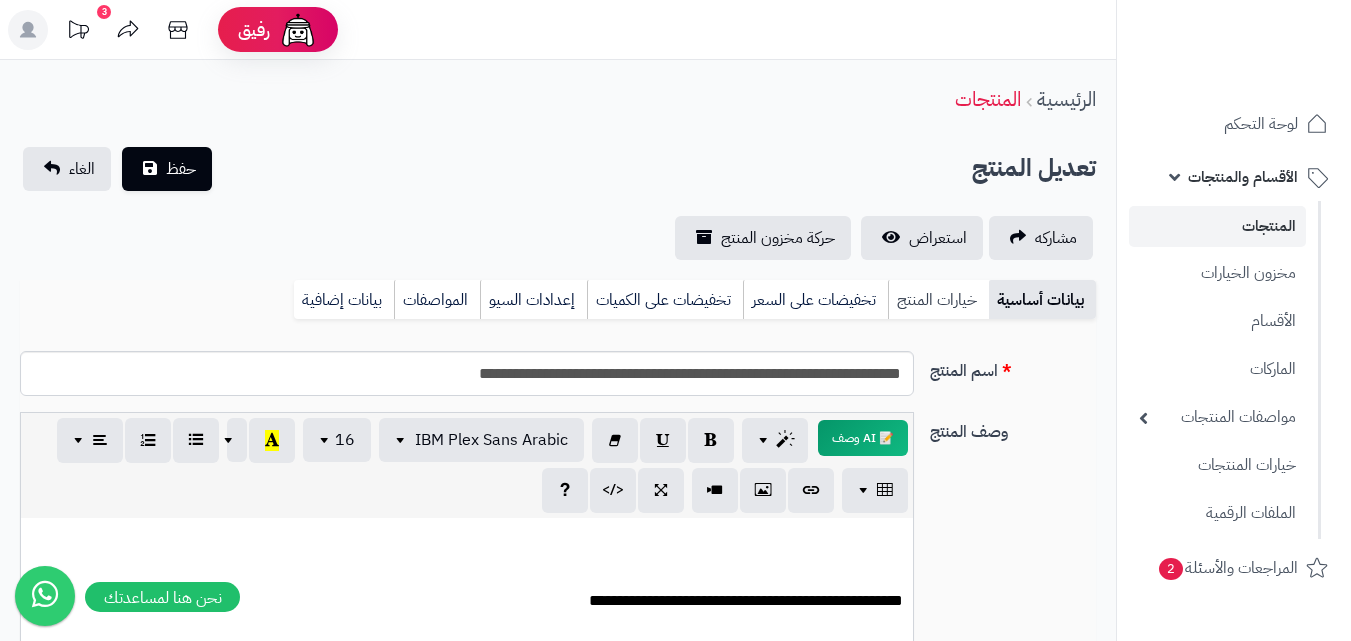 click on "خيارات المنتج" at bounding box center (938, 300) 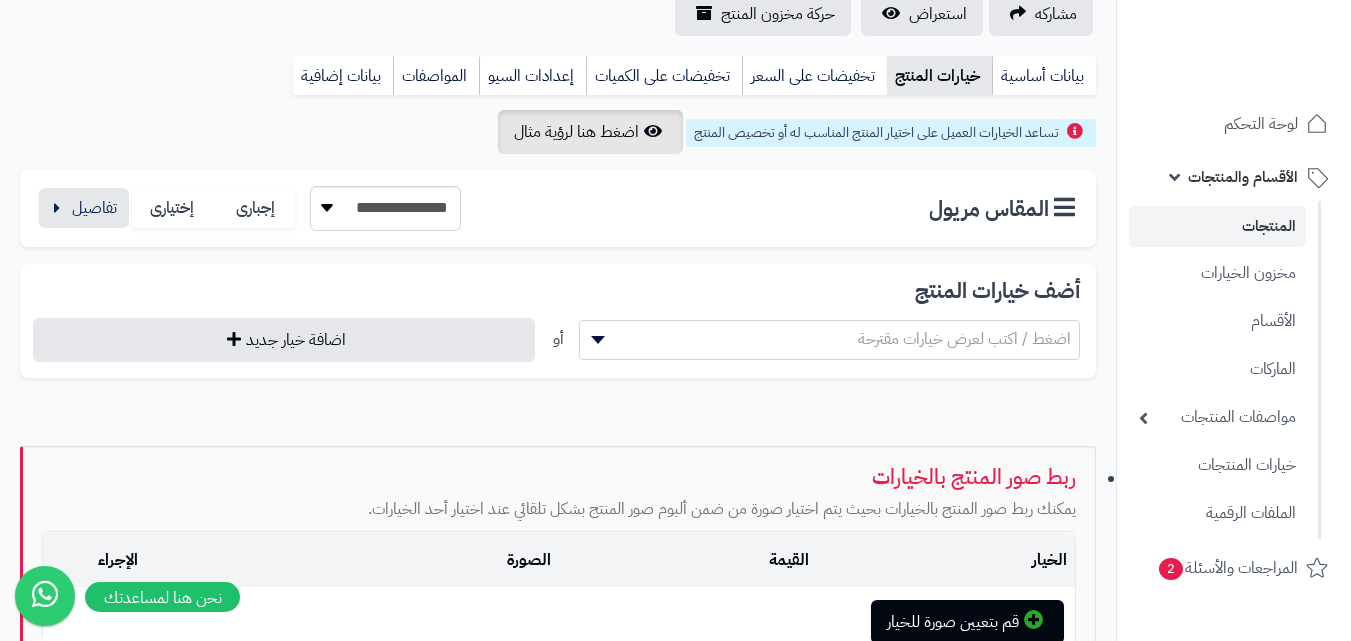 scroll, scrollTop: 38, scrollLeft: 0, axis: vertical 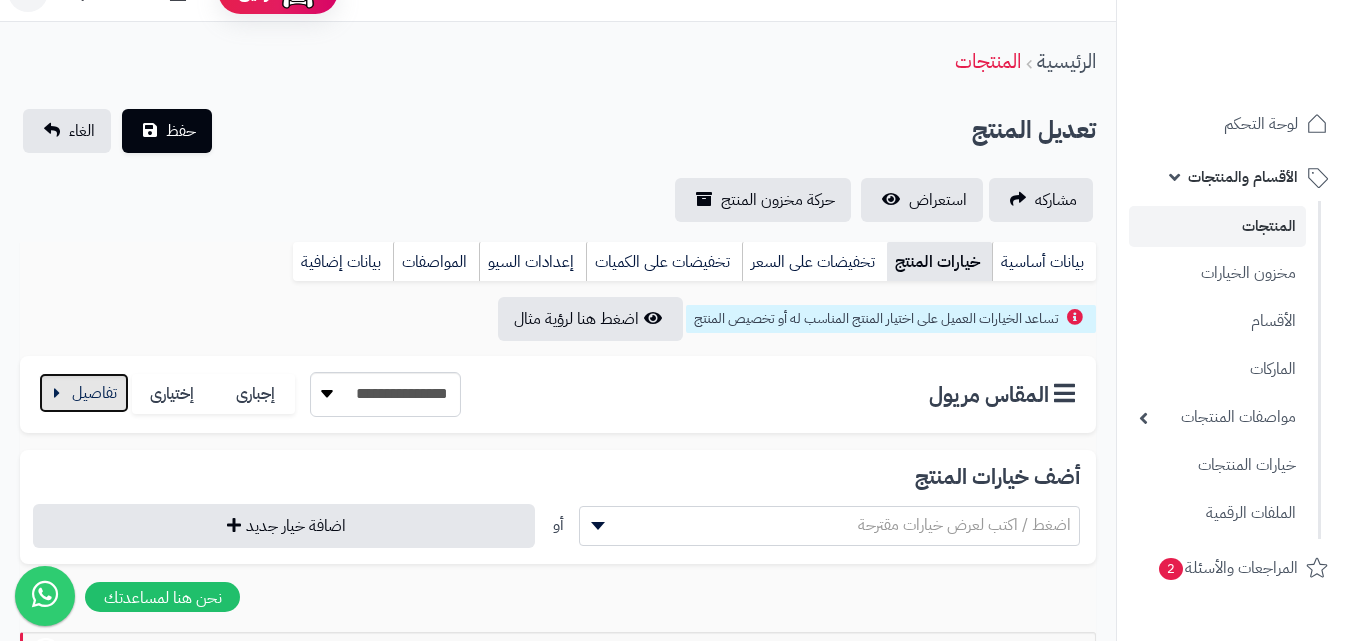 click at bounding box center [84, 393] 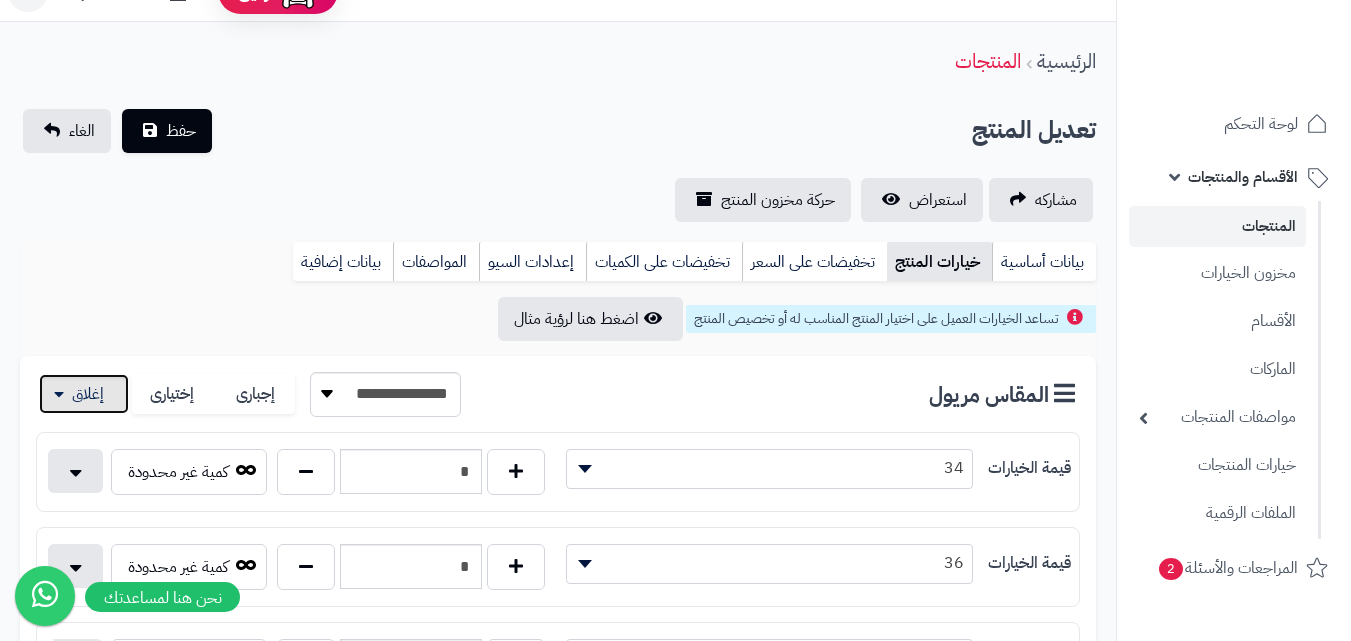 scroll, scrollTop: 238, scrollLeft: 0, axis: vertical 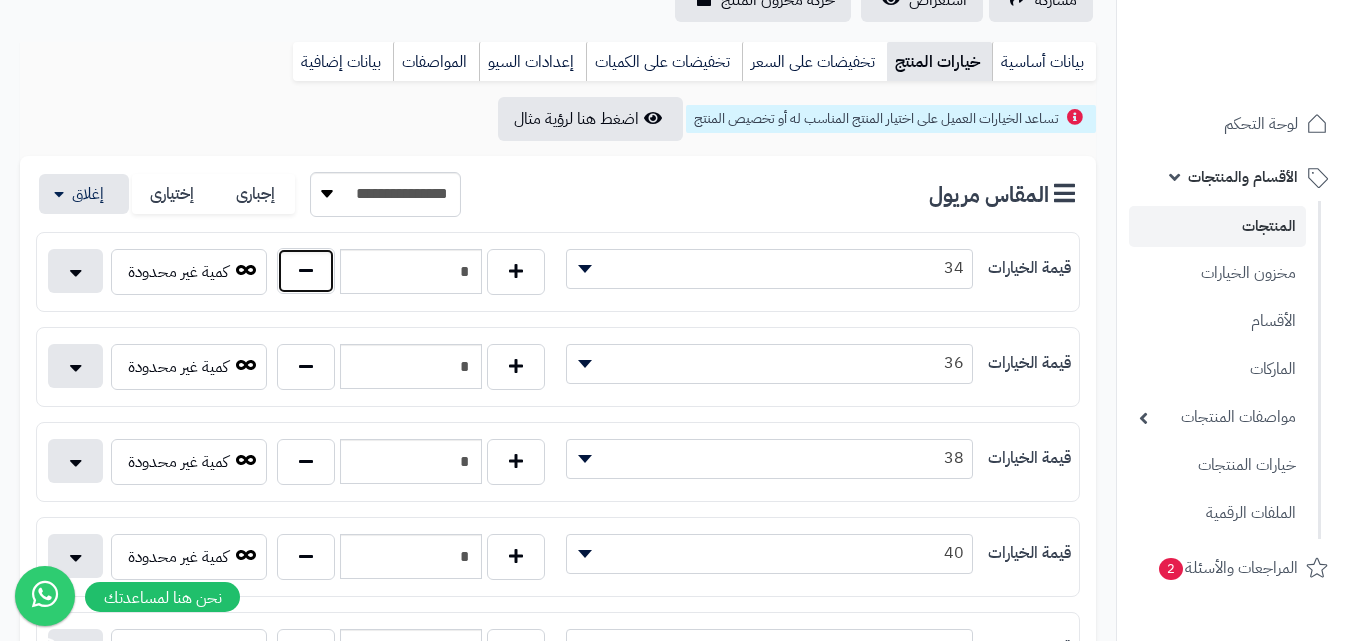click at bounding box center [306, 271] 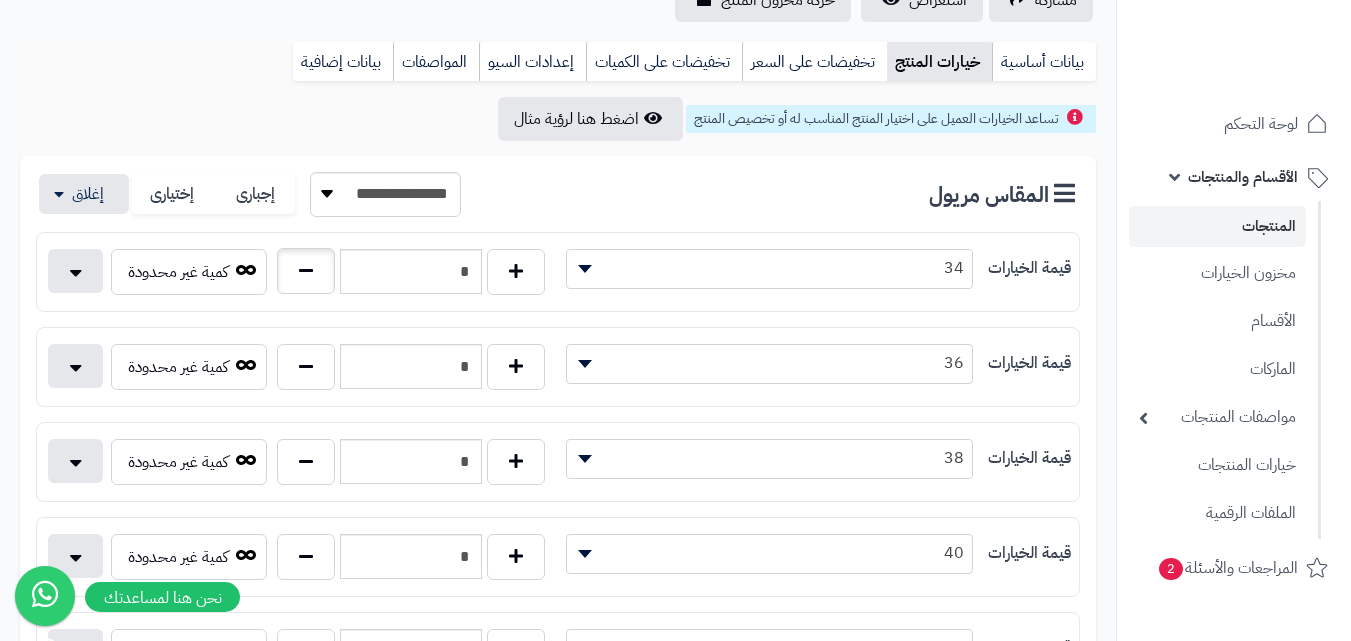 type on "*" 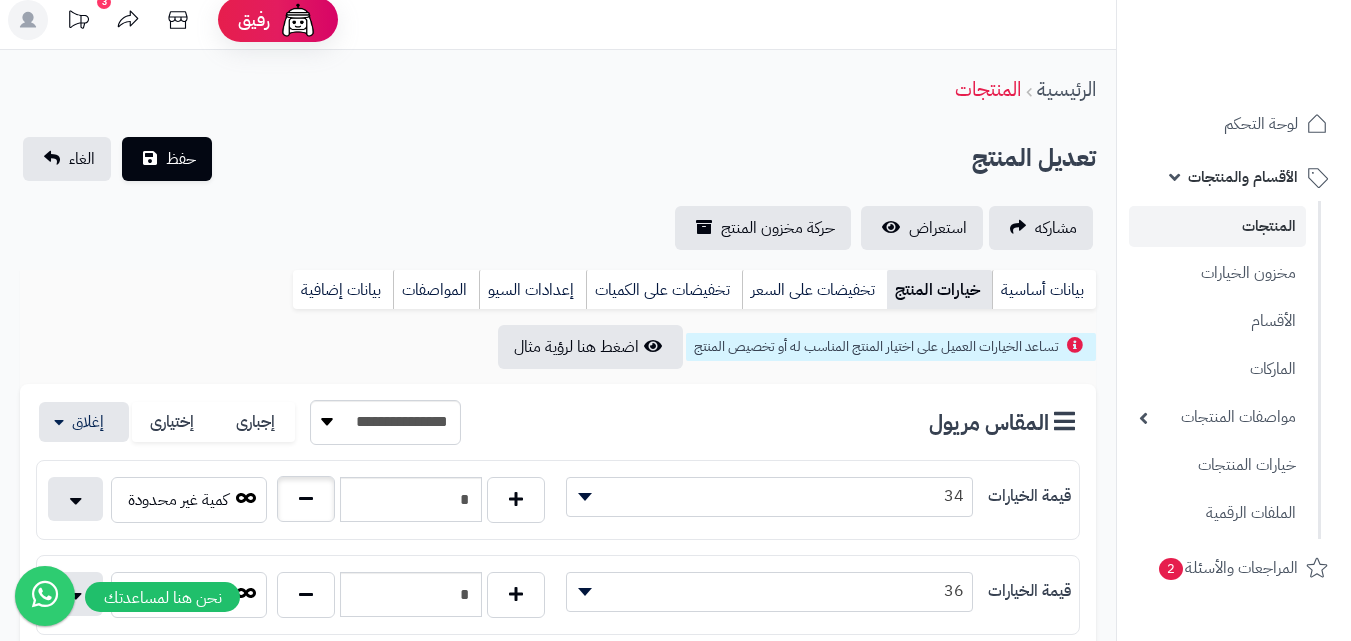 scroll, scrollTop: 0, scrollLeft: 0, axis: both 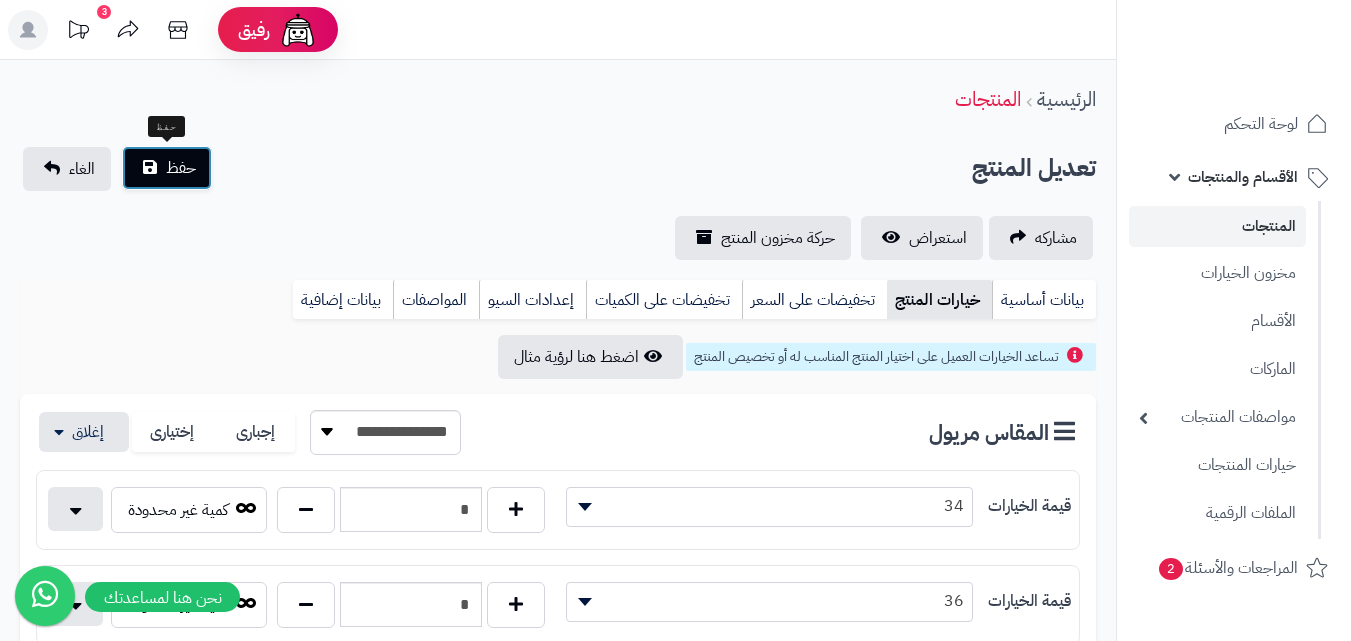 click on "حفظ" at bounding box center (181, 168) 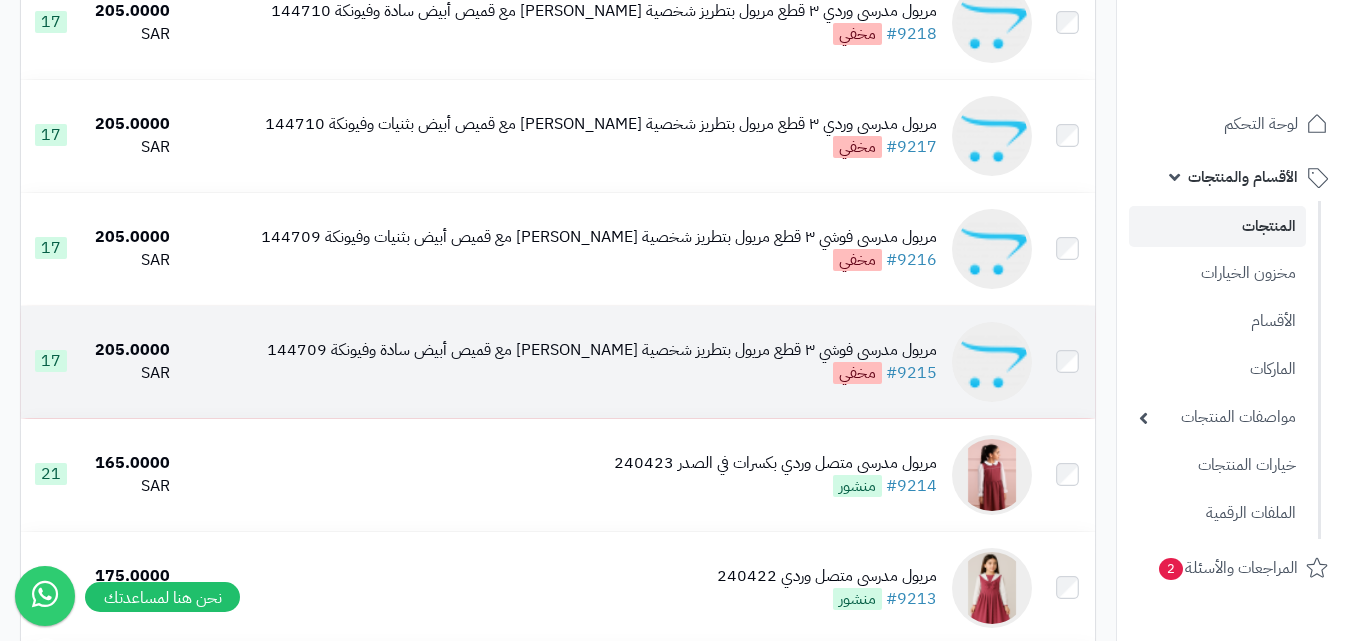 scroll, scrollTop: 0, scrollLeft: 0, axis: both 